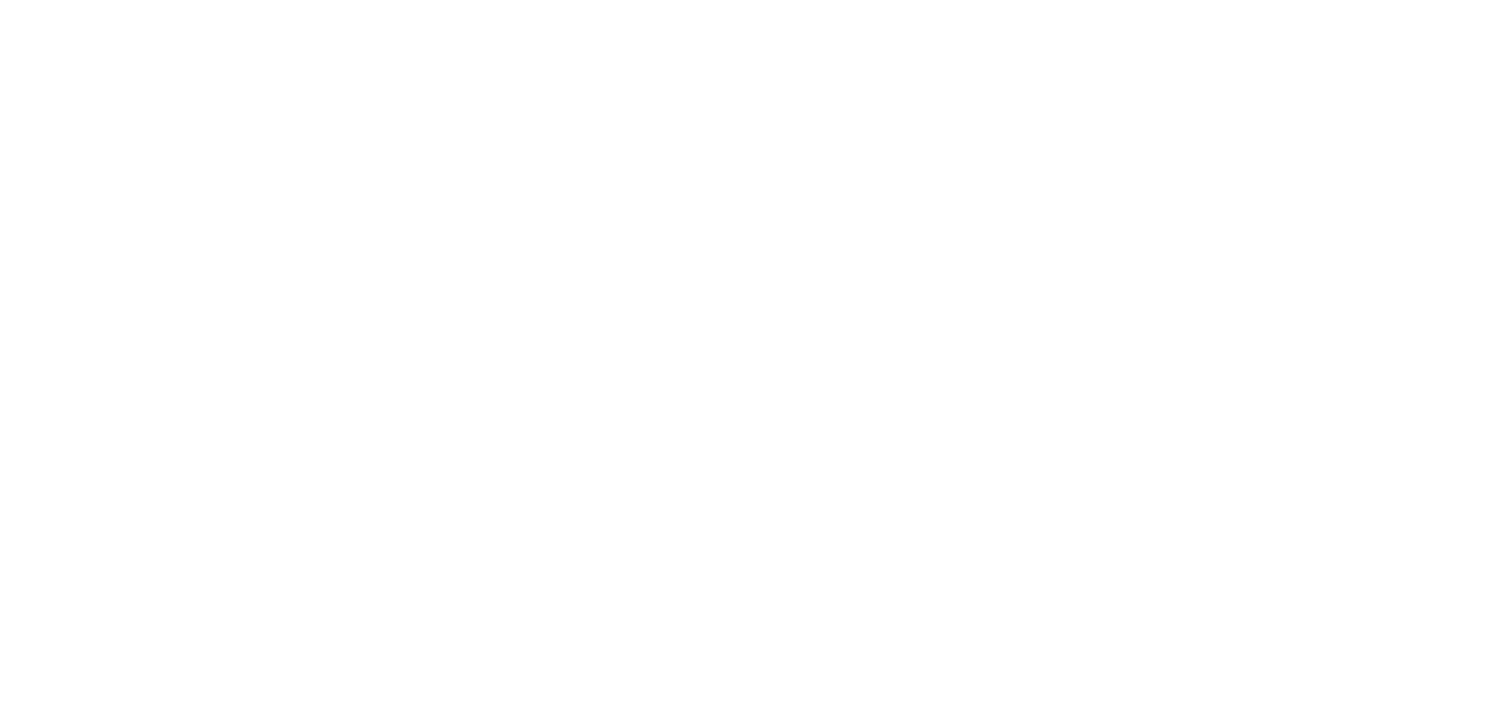 scroll, scrollTop: 0, scrollLeft: 0, axis: both 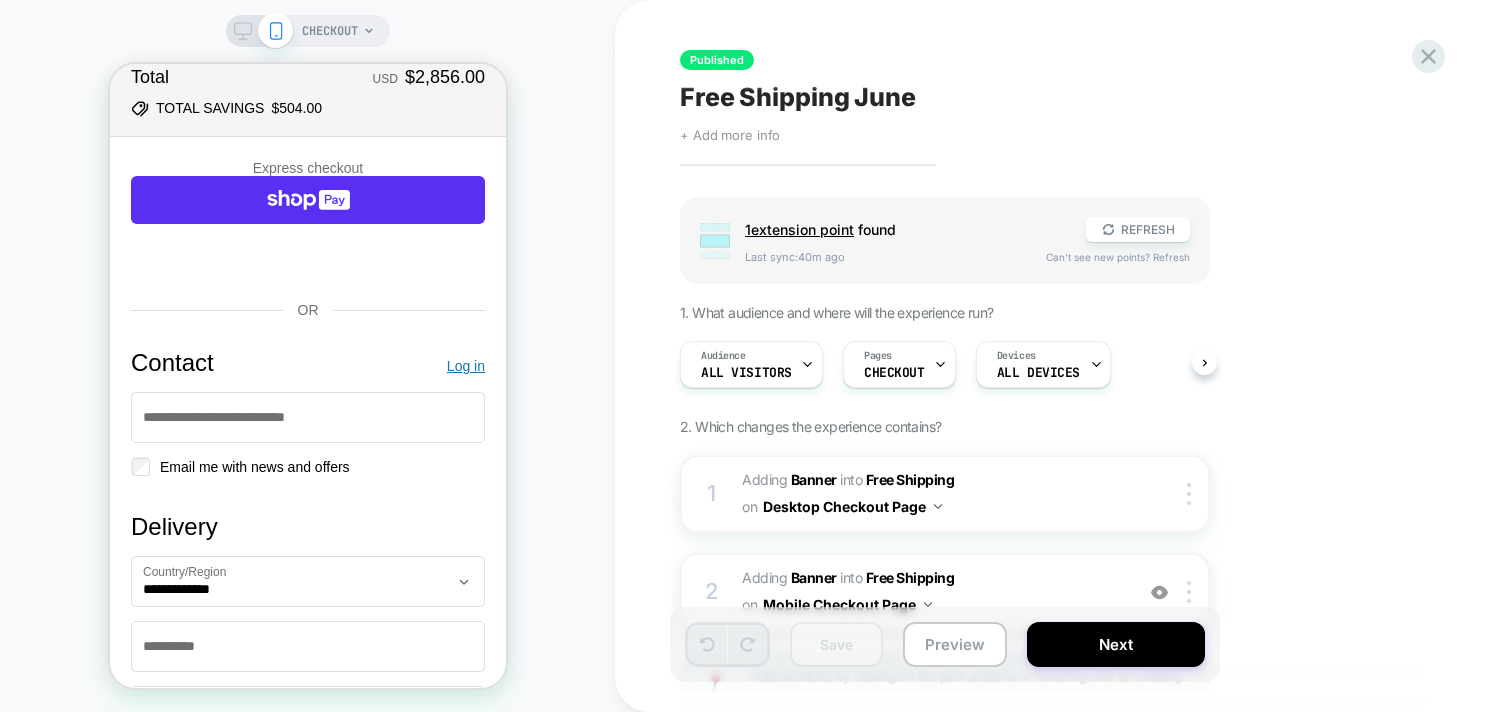 click 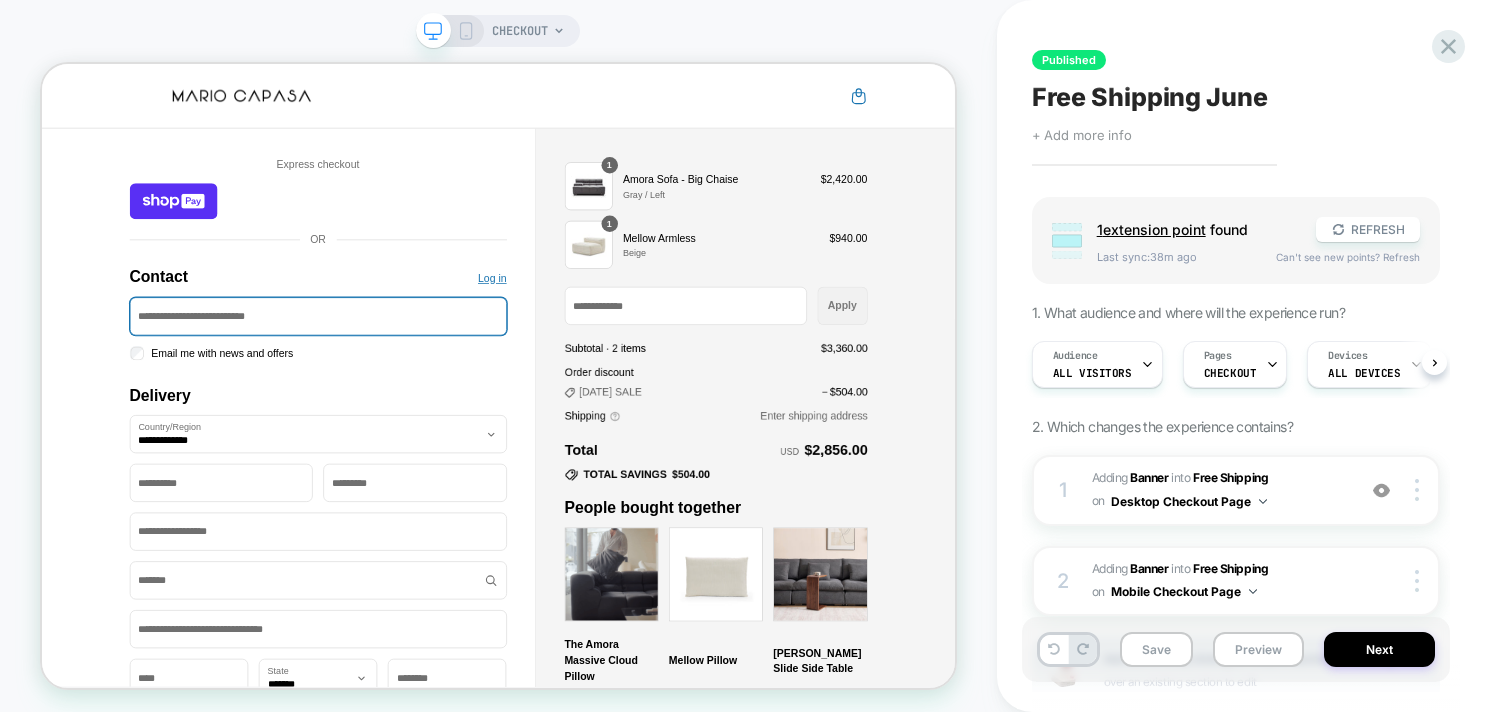 scroll, scrollTop: 0, scrollLeft: 0, axis: both 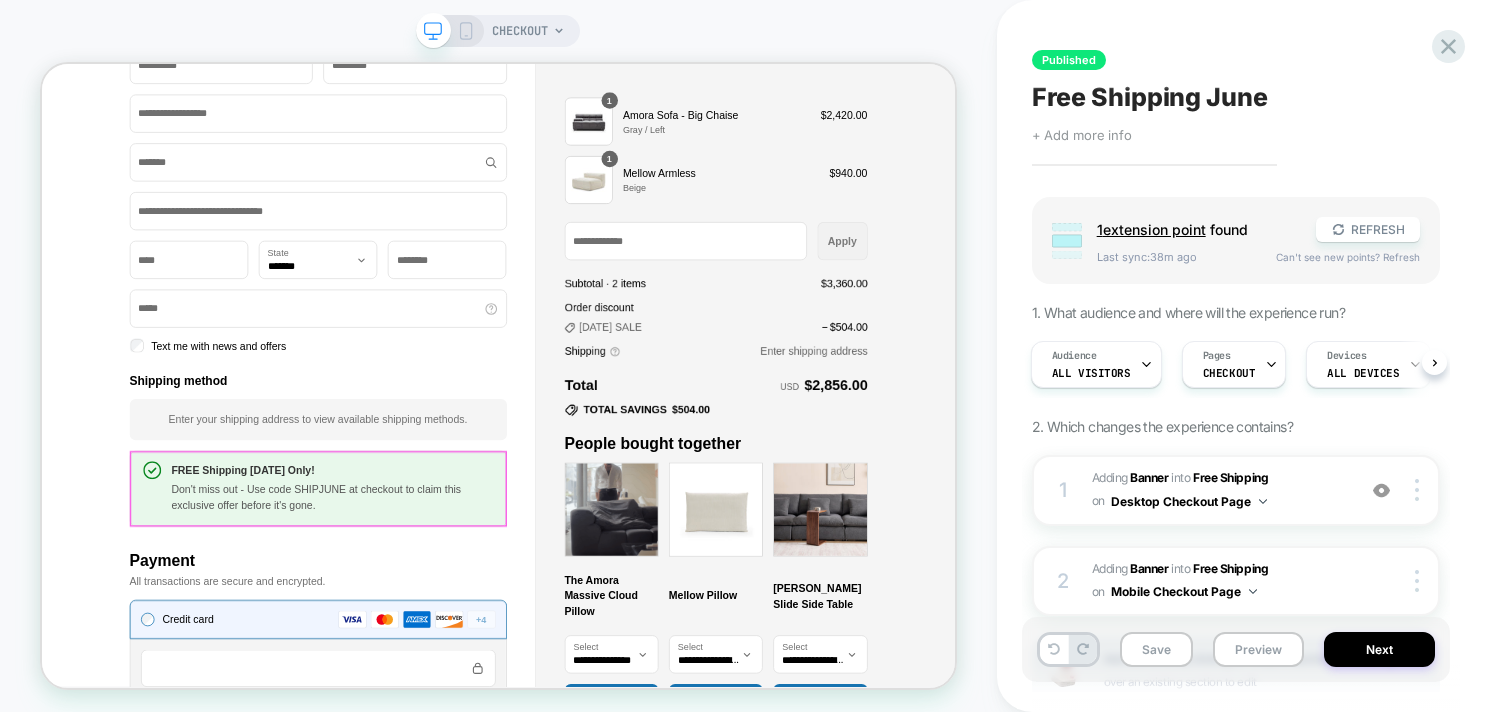 click on "Don't miss out - Use code SHIPJUNE at checkout to claim this exclusive offer before it's gone." at bounding box center (429, 642) 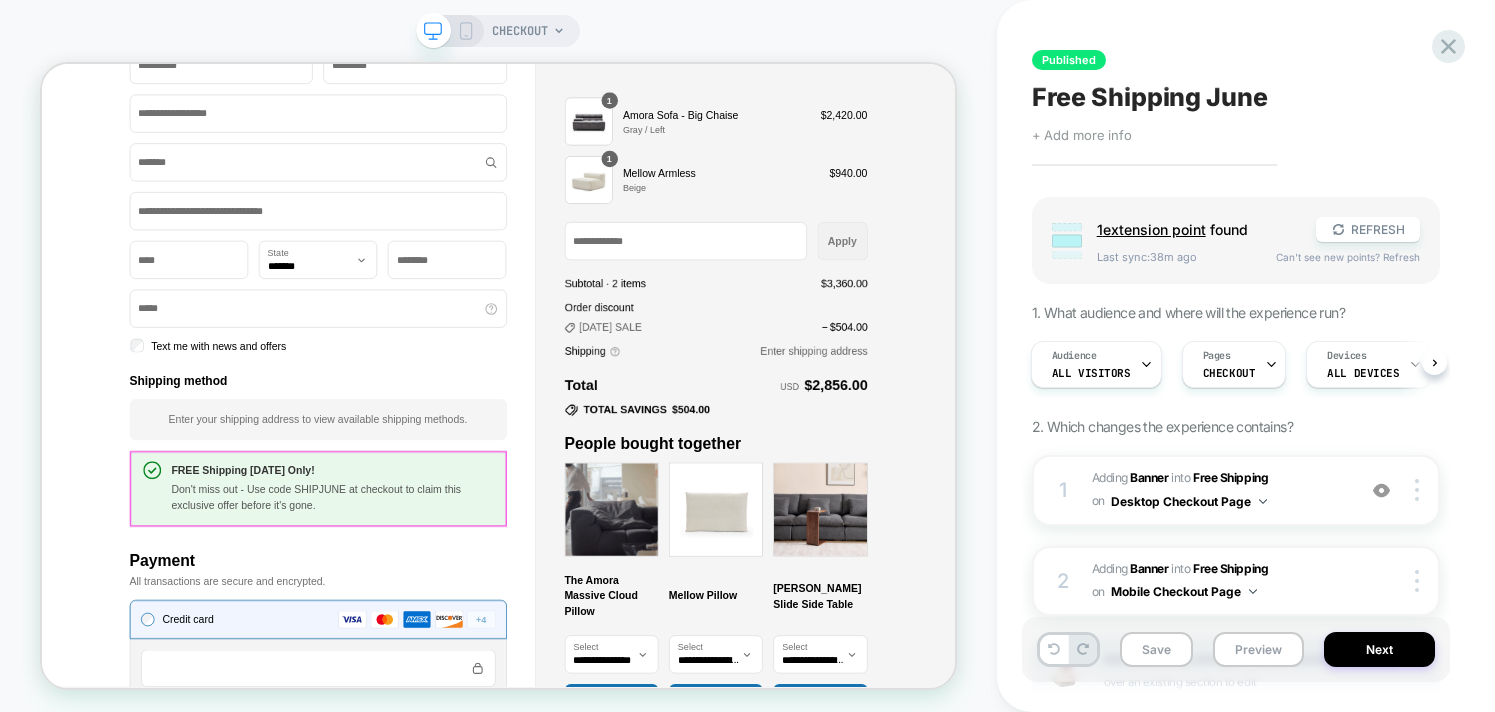click on "FREE Shipping [DATE] Only!" at bounding box center (429, 606) 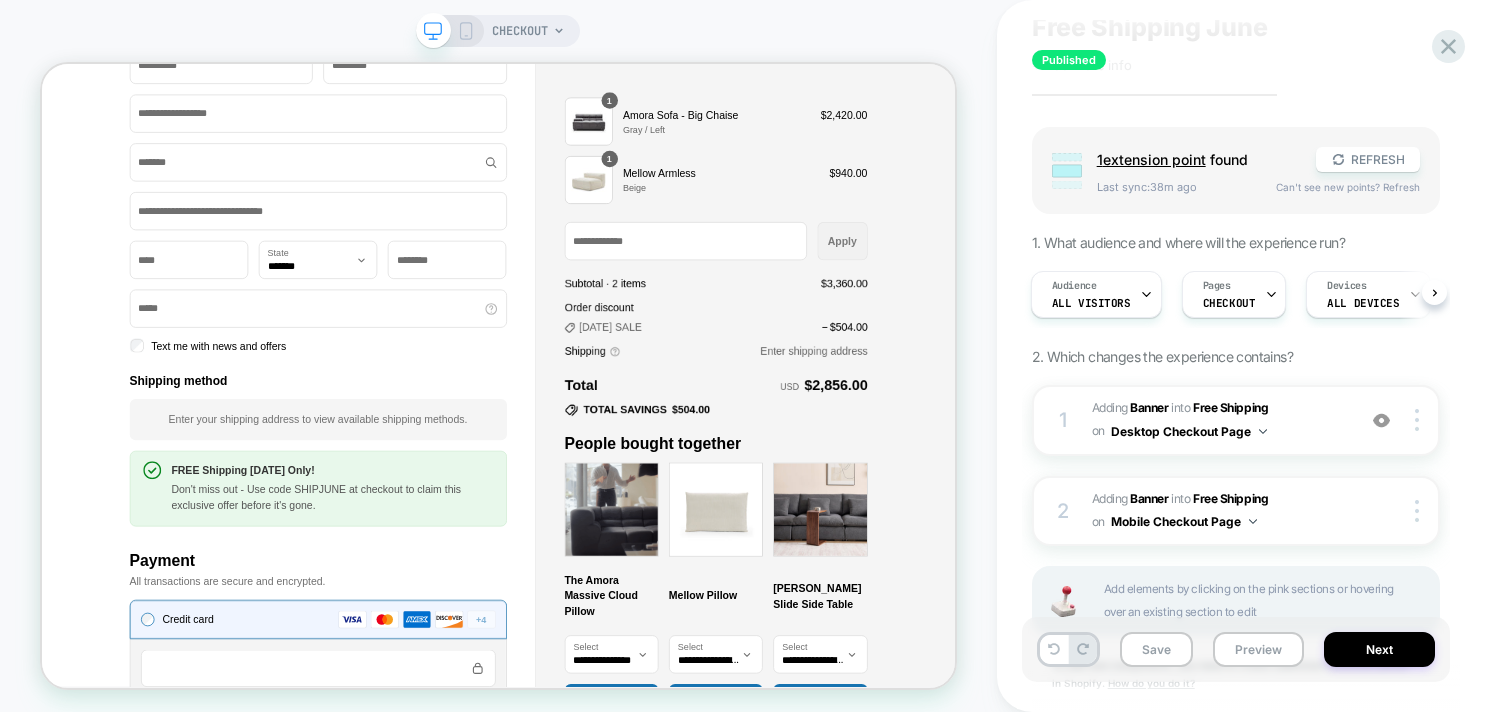 scroll, scrollTop: 160, scrollLeft: 0, axis: vertical 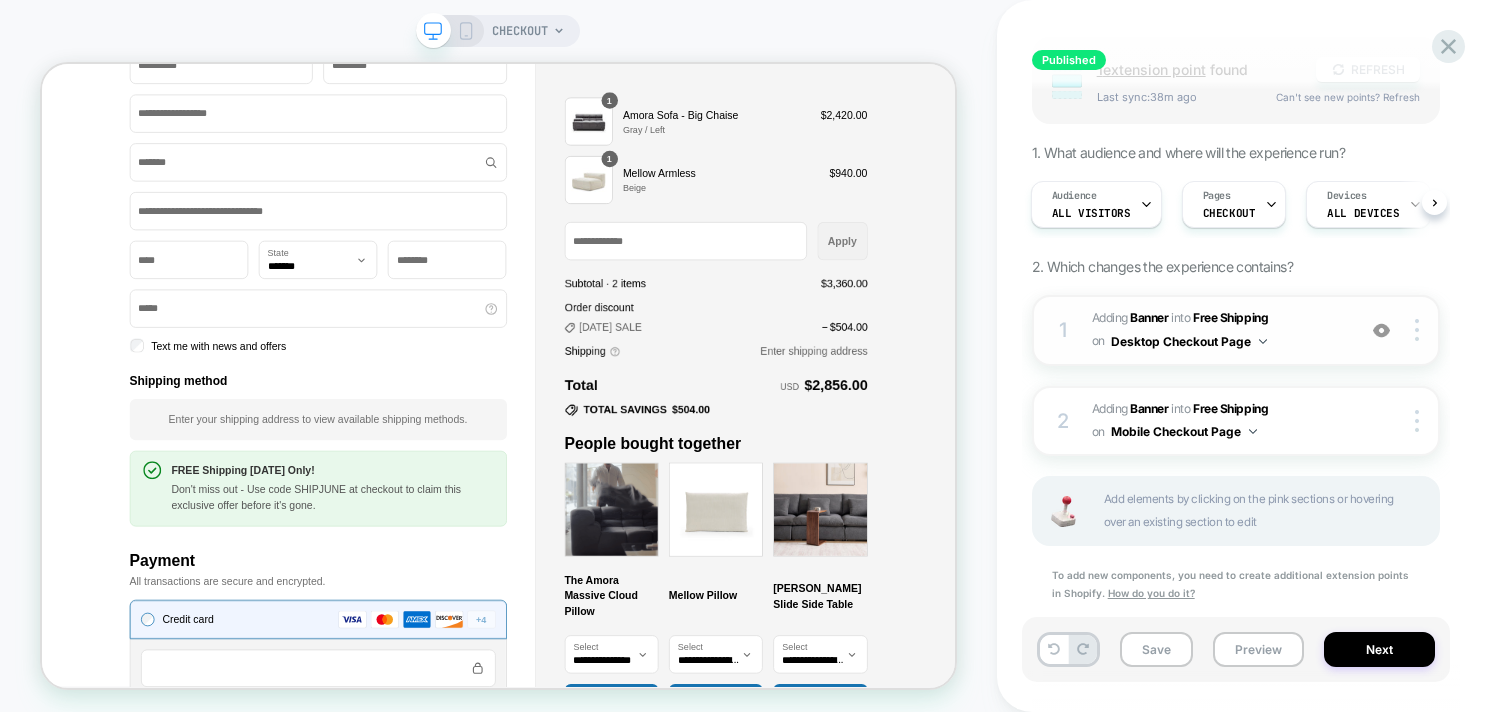 click on "#_loomi_addon_1750182618309 Adding   Banner   INTO Free Shipping Free Shipping   on Desktop Checkout Page" at bounding box center [1218, 330] 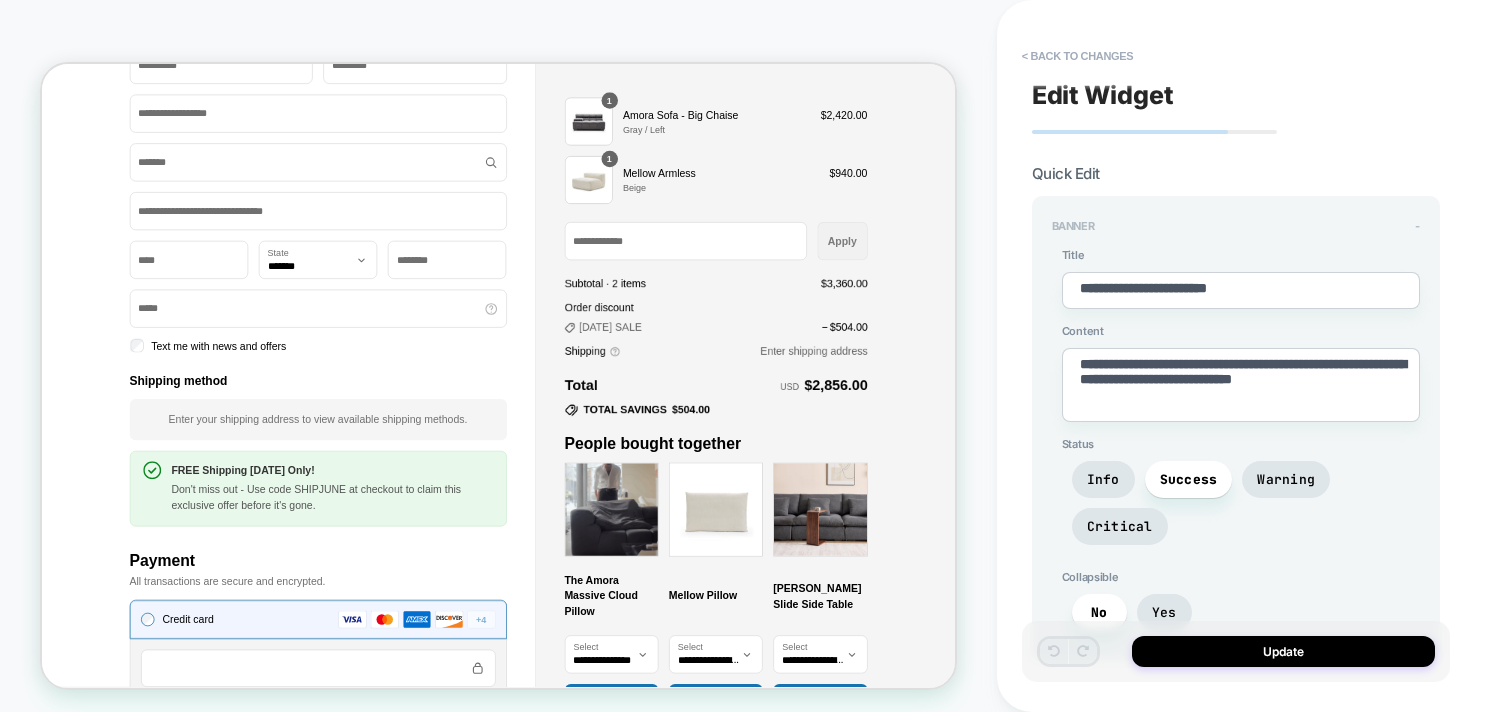 scroll, scrollTop: 182, scrollLeft: 0, axis: vertical 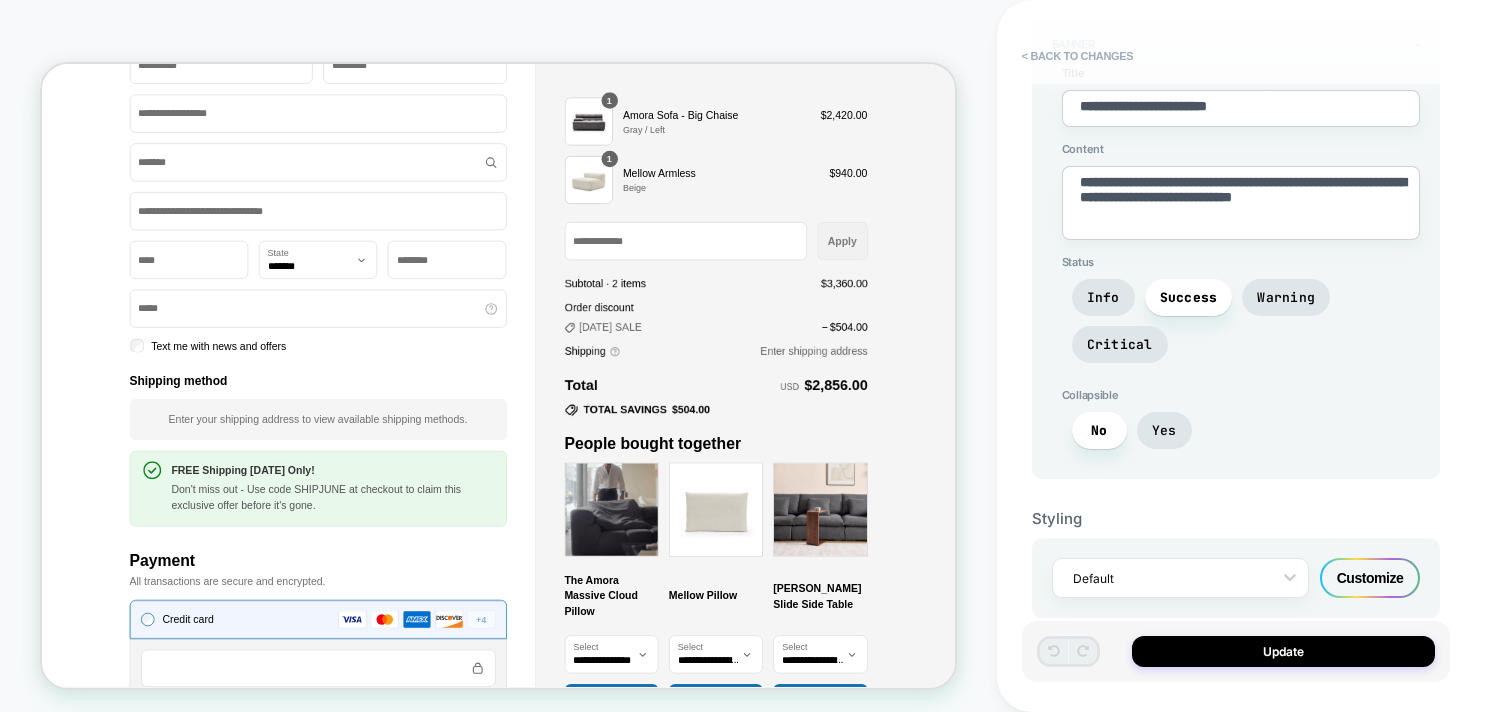 click on "Customize" at bounding box center (1370, 578) 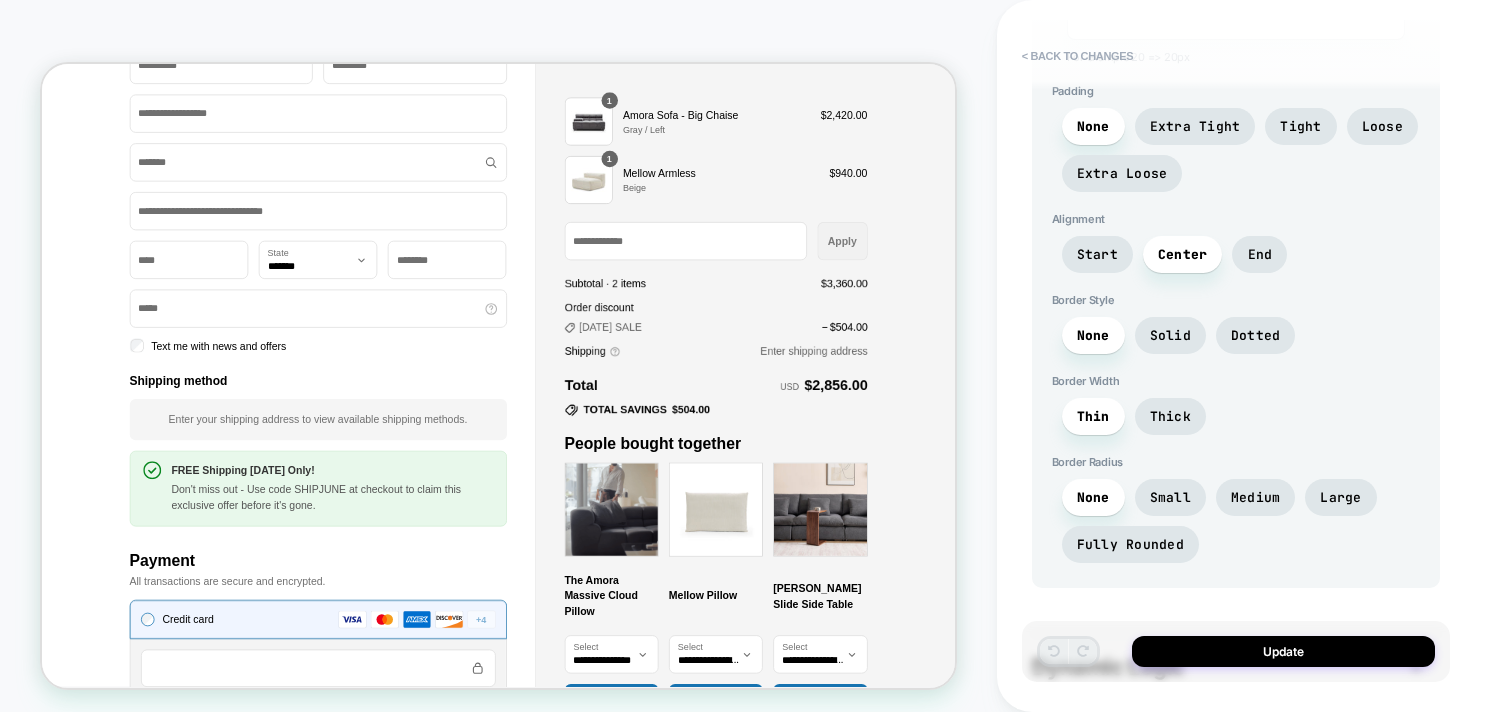 scroll, scrollTop: 1405, scrollLeft: 0, axis: vertical 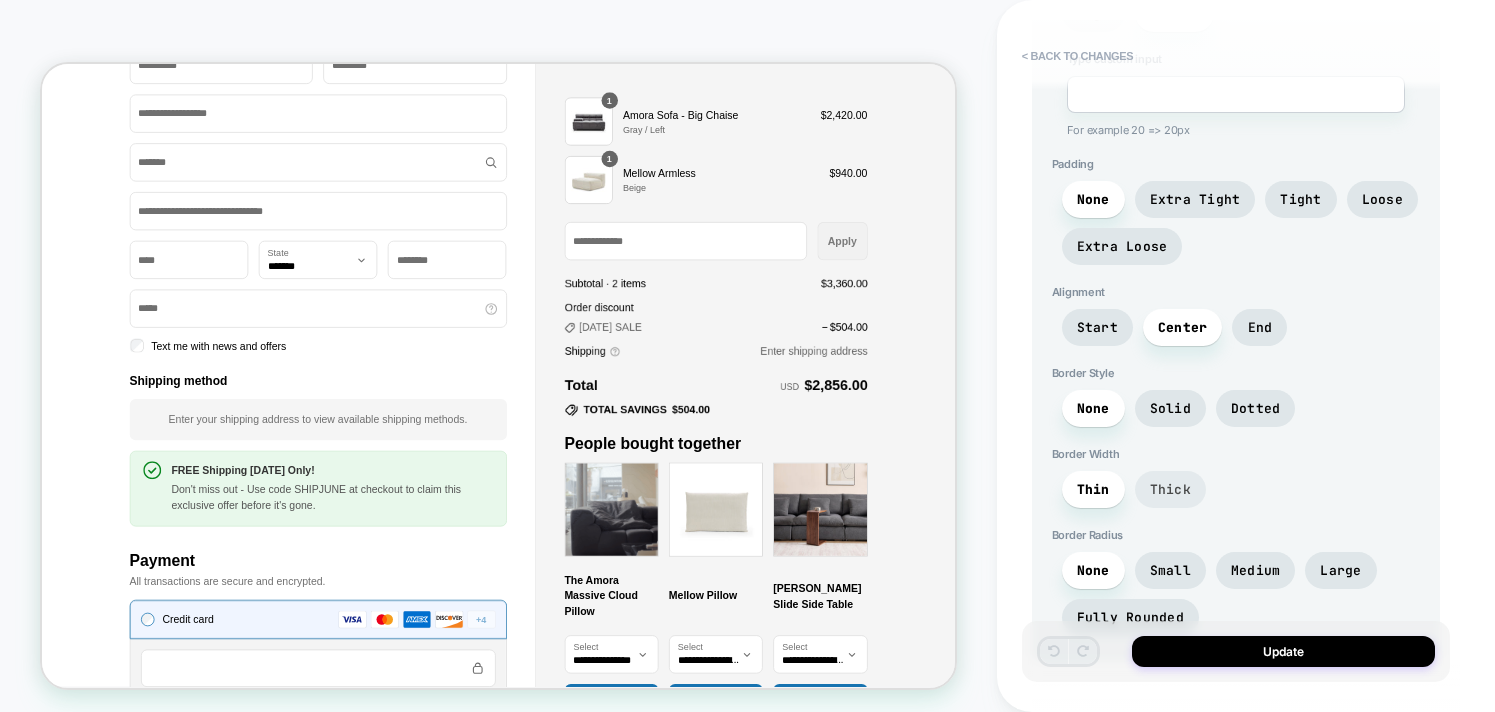 click on "Thick" at bounding box center (1170, 489) 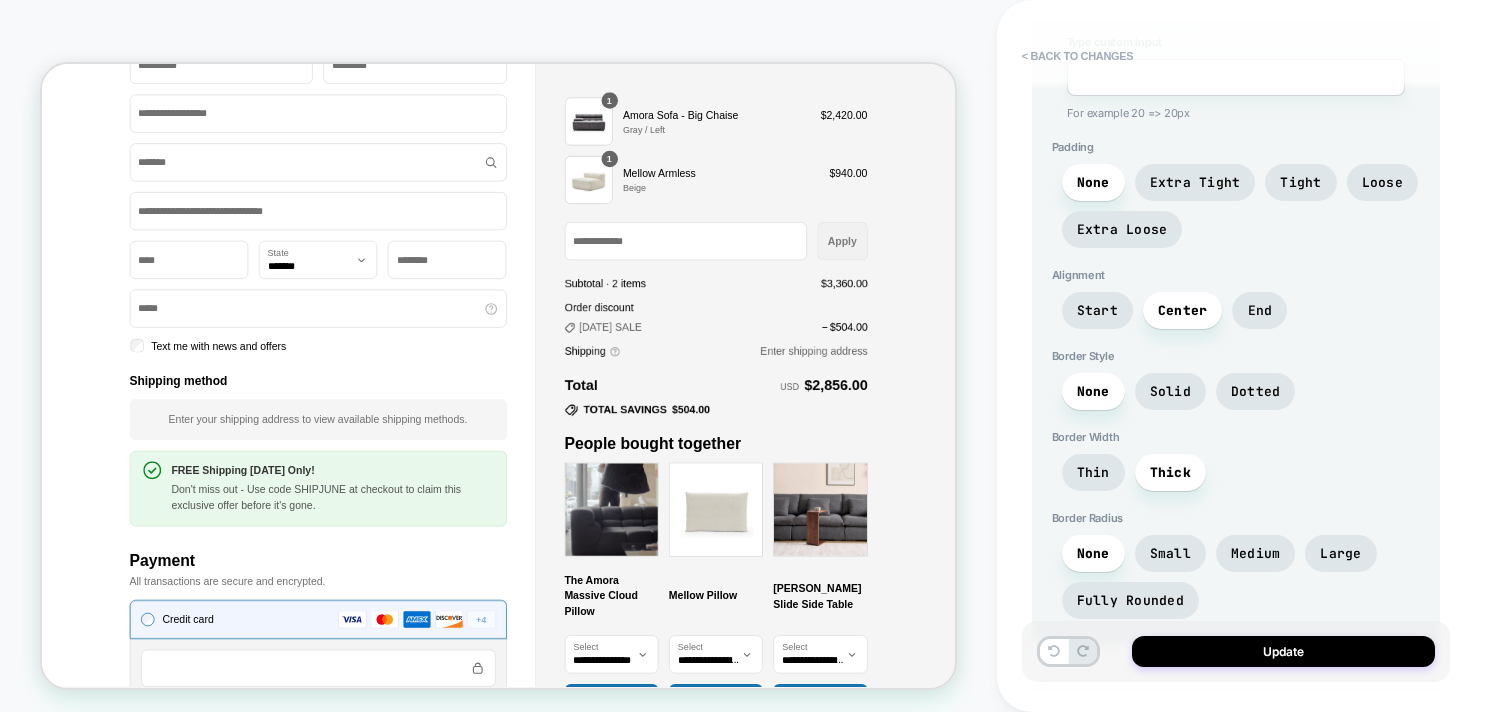 scroll, scrollTop: 1435, scrollLeft: 0, axis: vertical 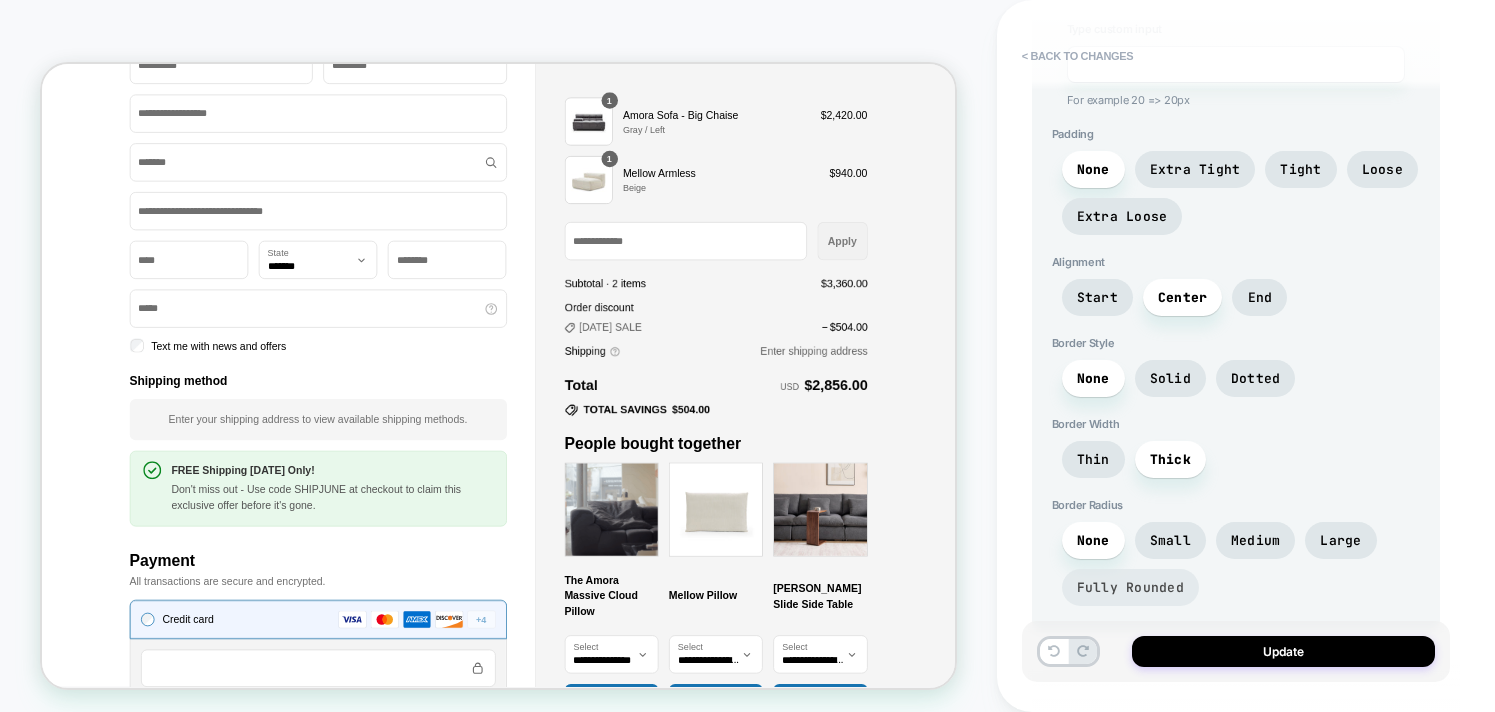 click on "Fully Rounded" at bounding box center (1130, 587) 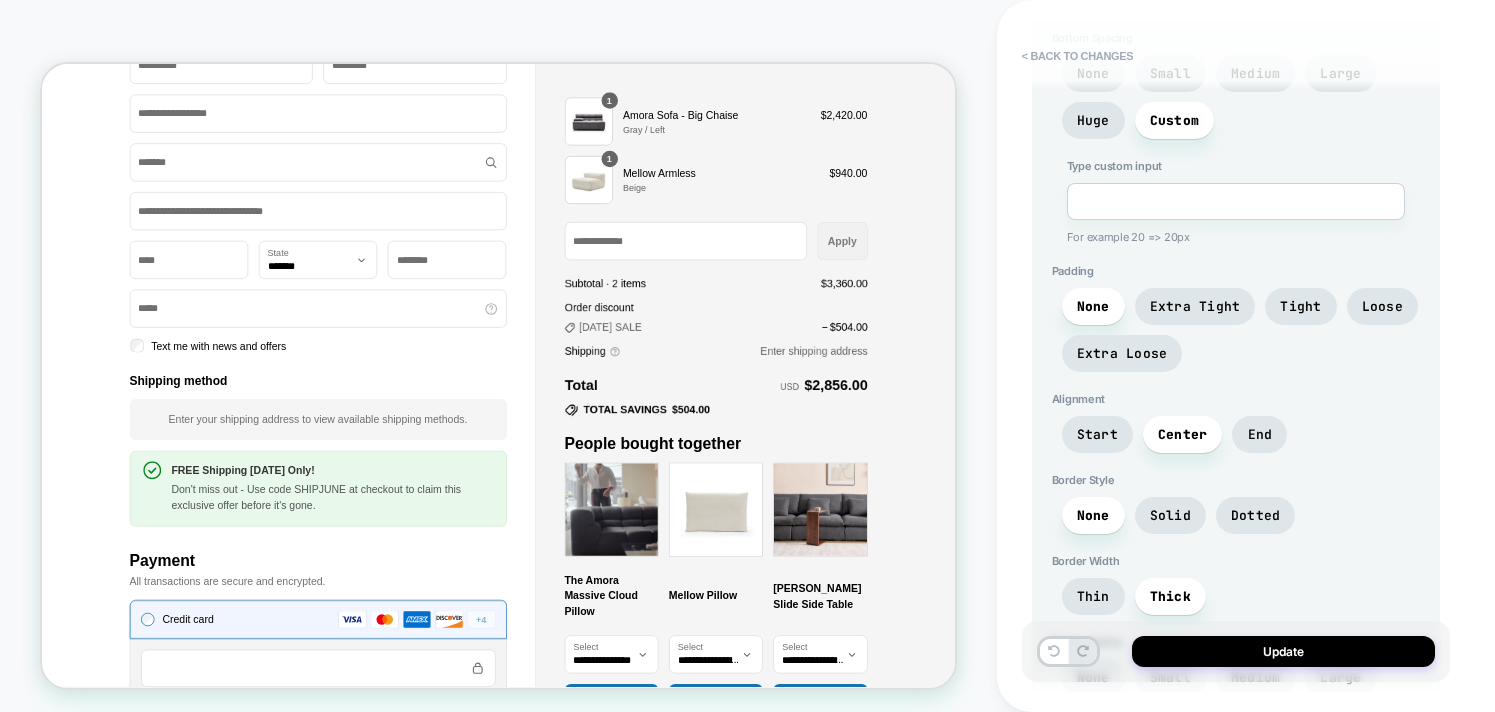 scroll, scrollTop: 1394, scrollLeft: 0, axis: vertical 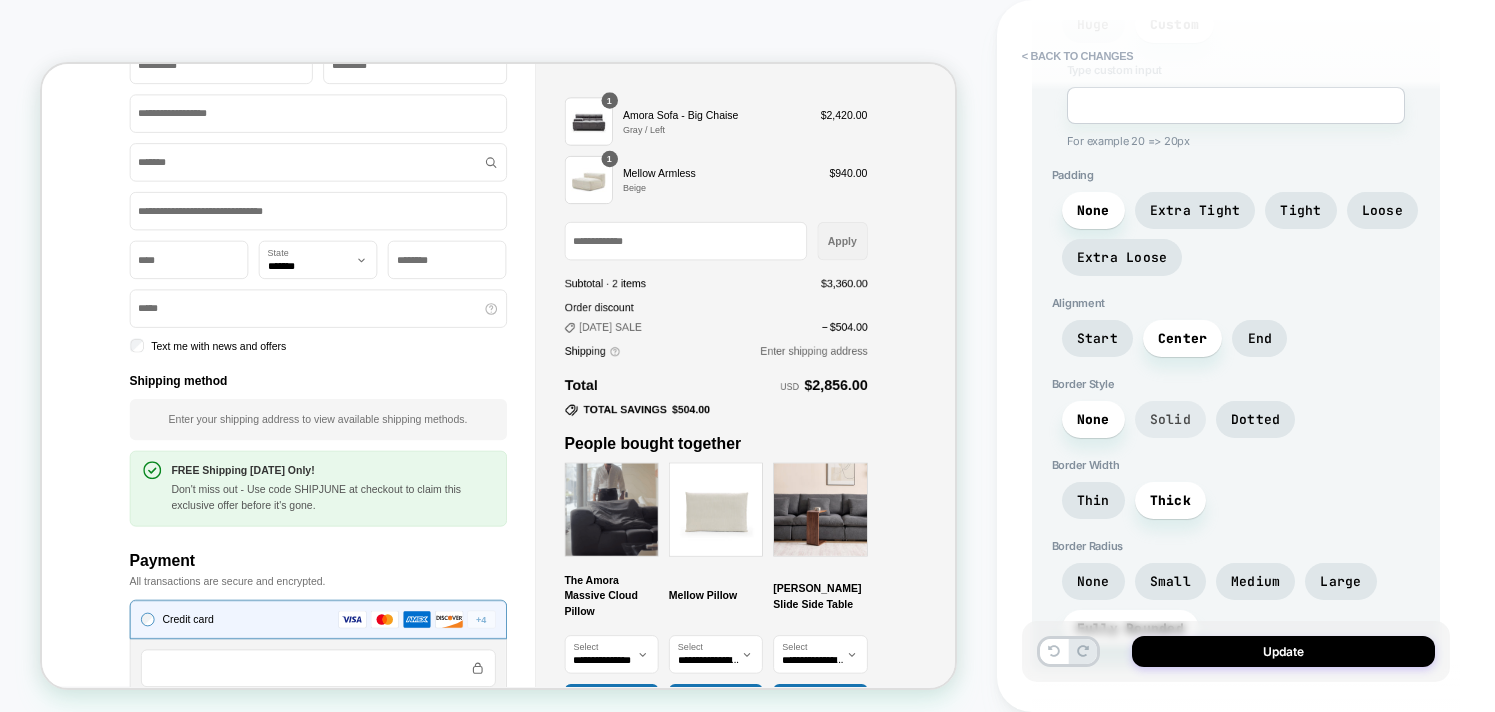 click on "Solid" at bounding box center (1170, 419) 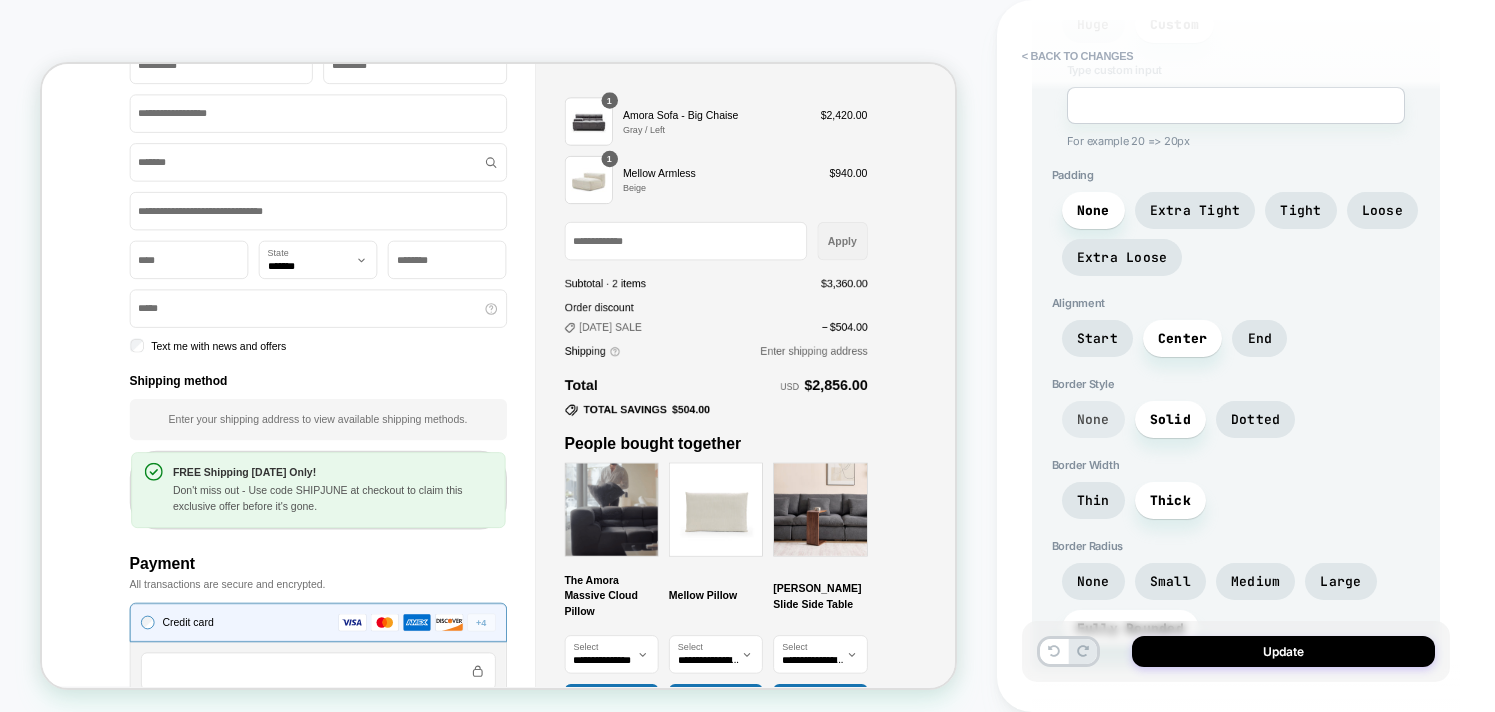 click on "None" at bounding box center (1093, 419) 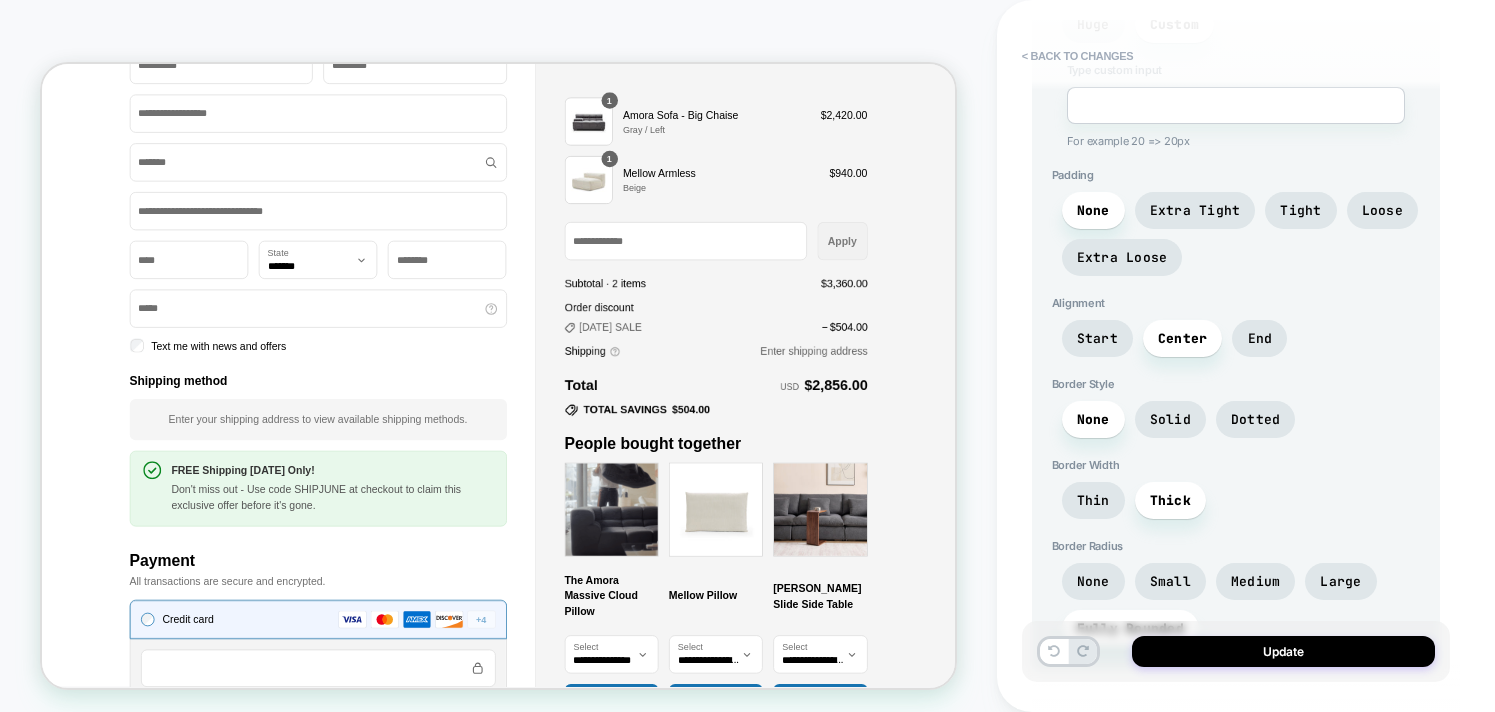 scroll, scrollTop: 1476, scrollLeft: 0, axis: vertical 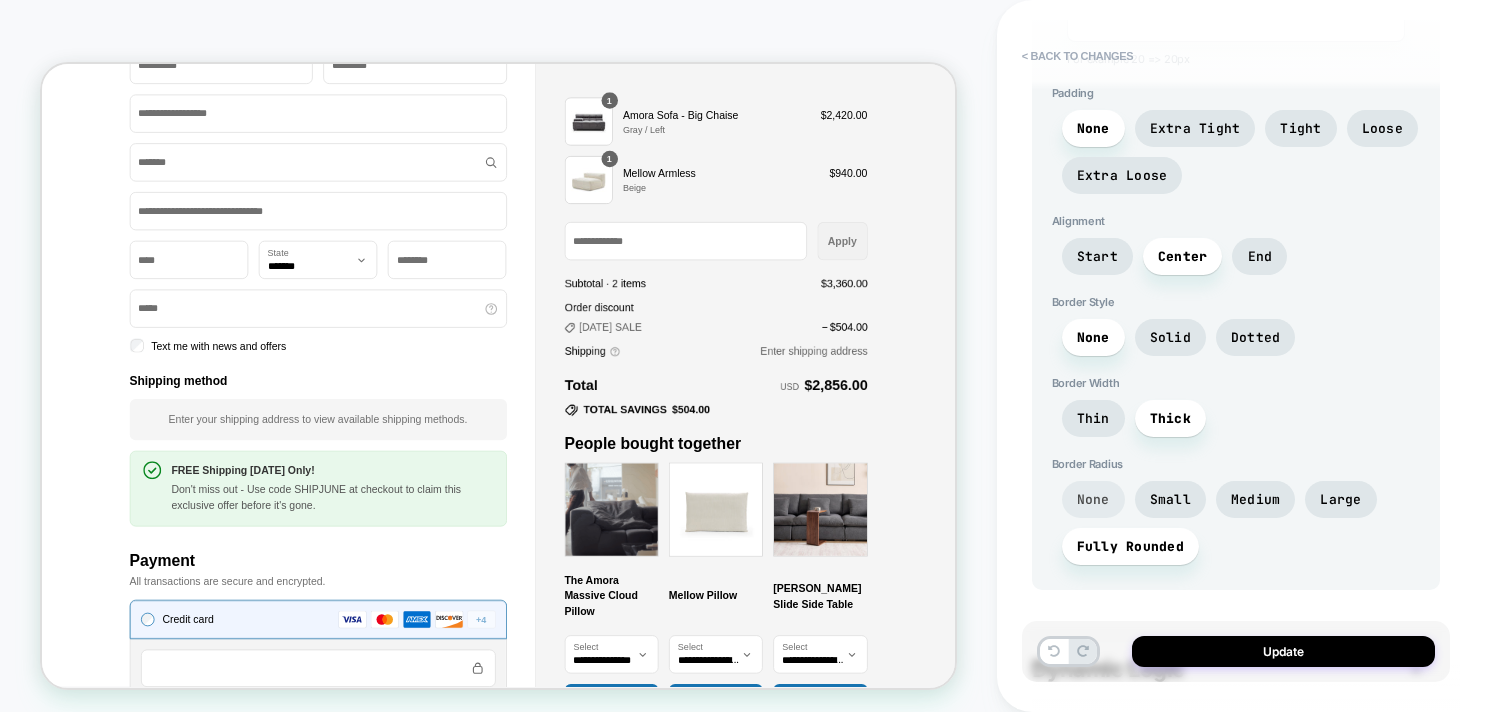 click on "None" at bounding box center [1093, 499] 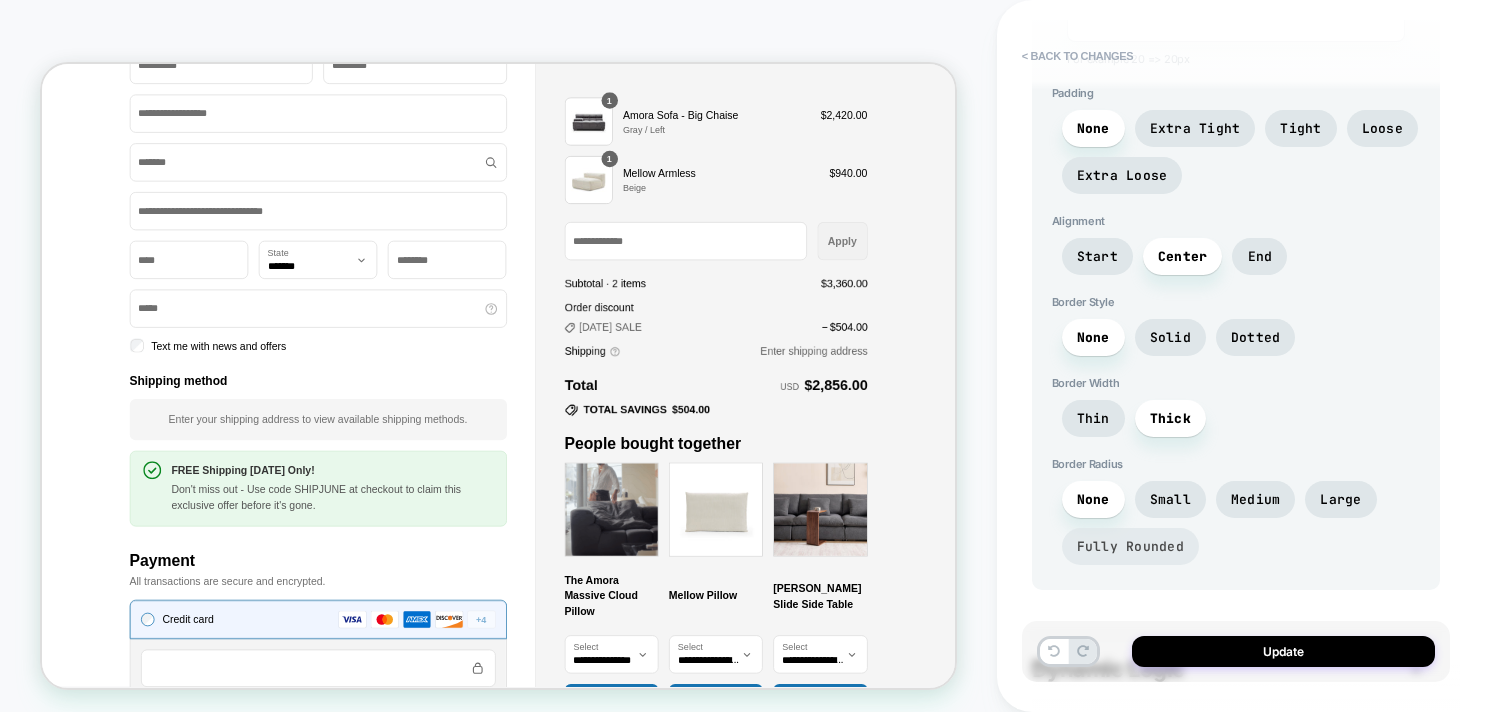 click on "Fully Rounded" at bounding box center [1130, 546] 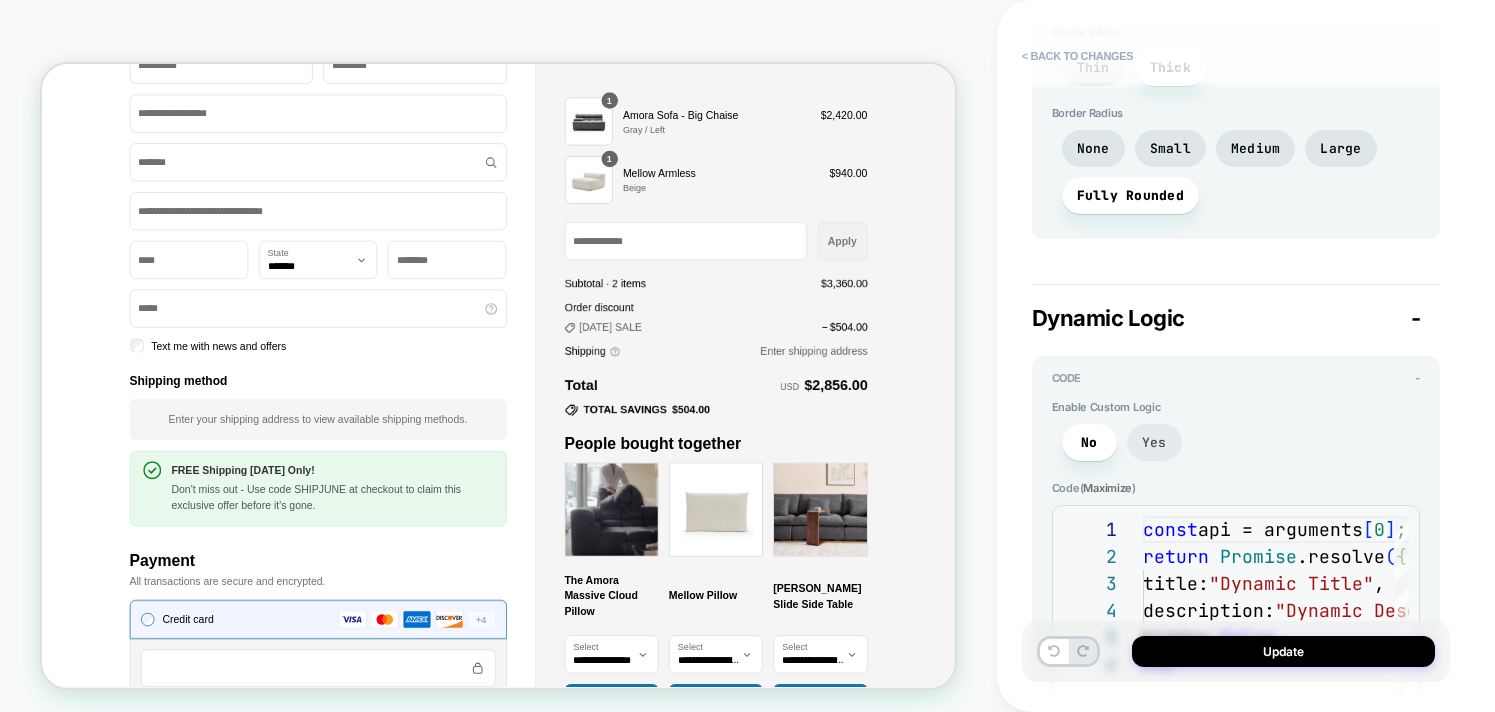 scroll, scrollTop: 2144, scrollLeft: 0, axis: vertical 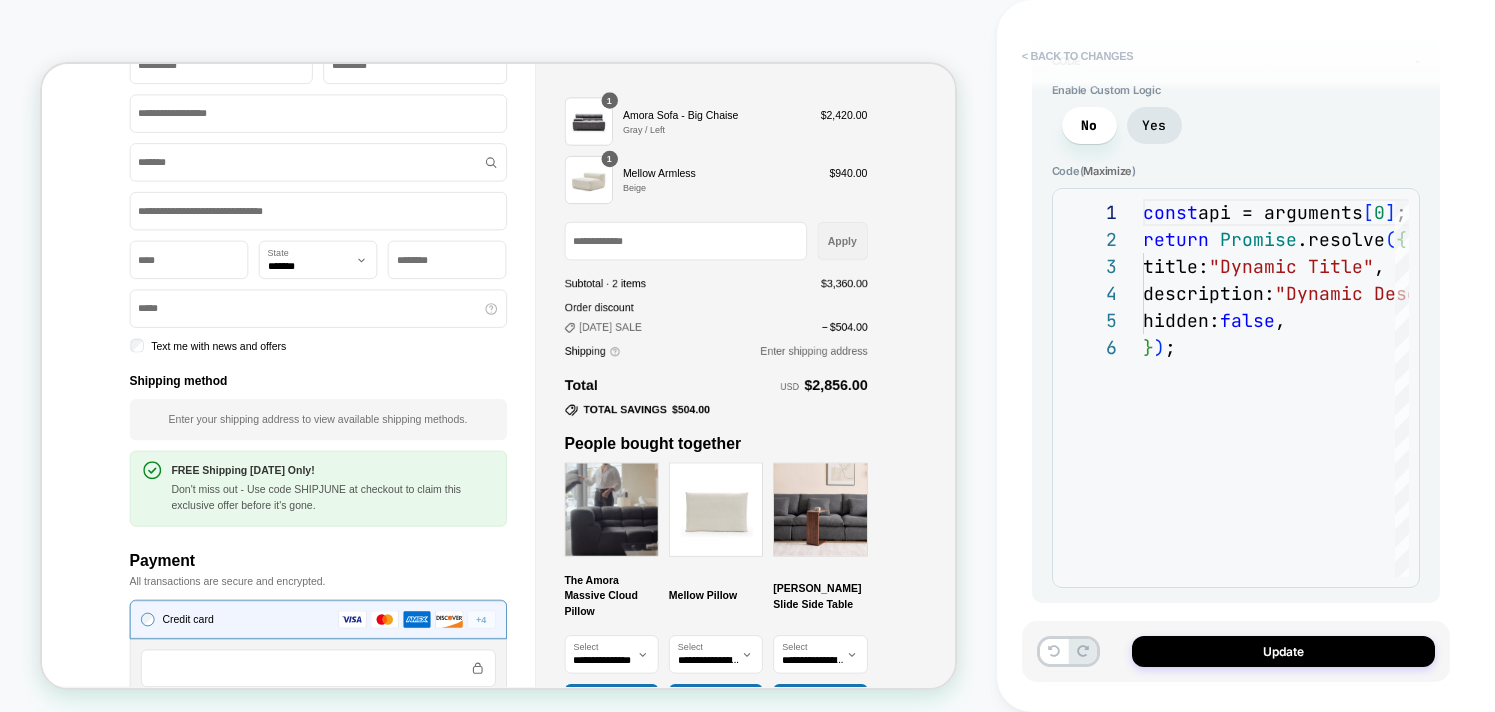 click on "< Back to changes" at bounding box center [1078, 56] 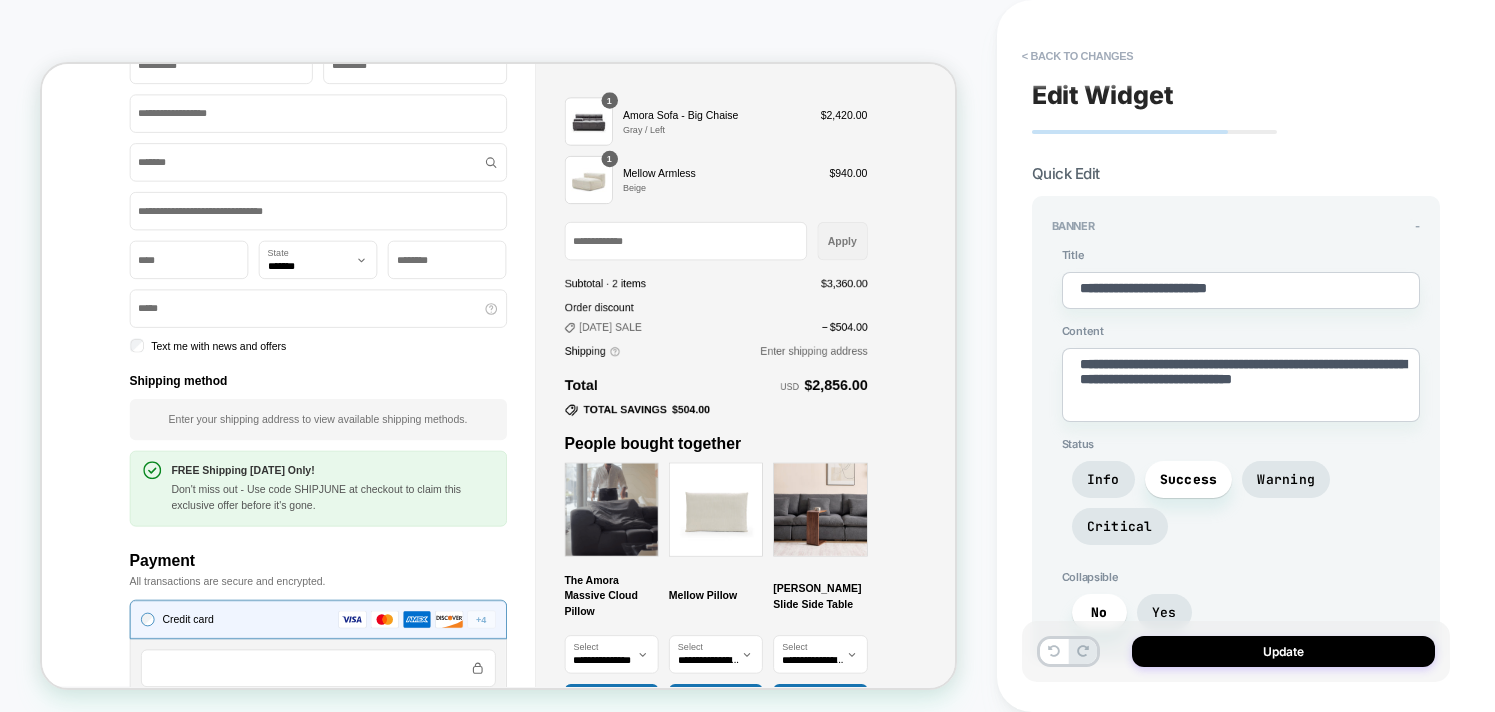 scroll, scrollTop: 142, scrollLeft: 0, axis: vertical 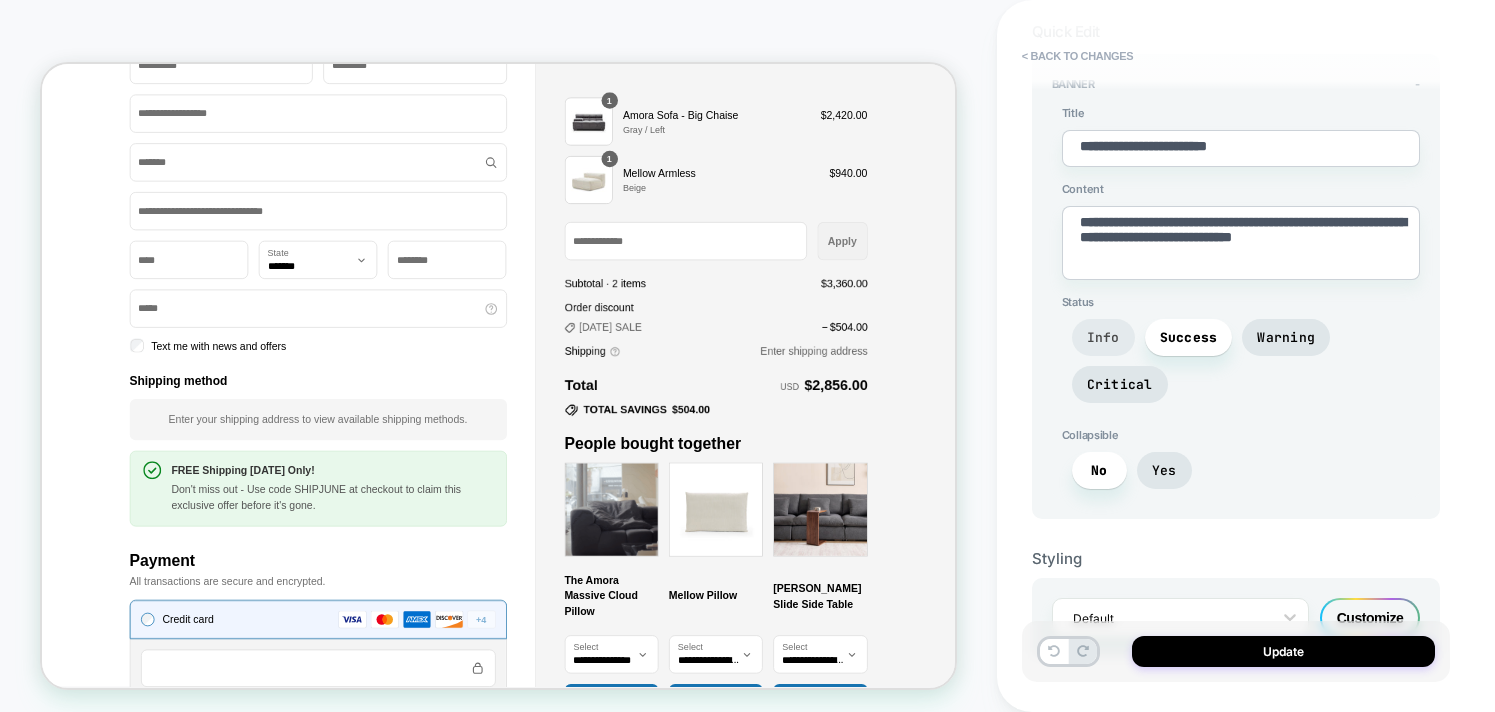 click on "Info" at bounding box center [1103, 337] 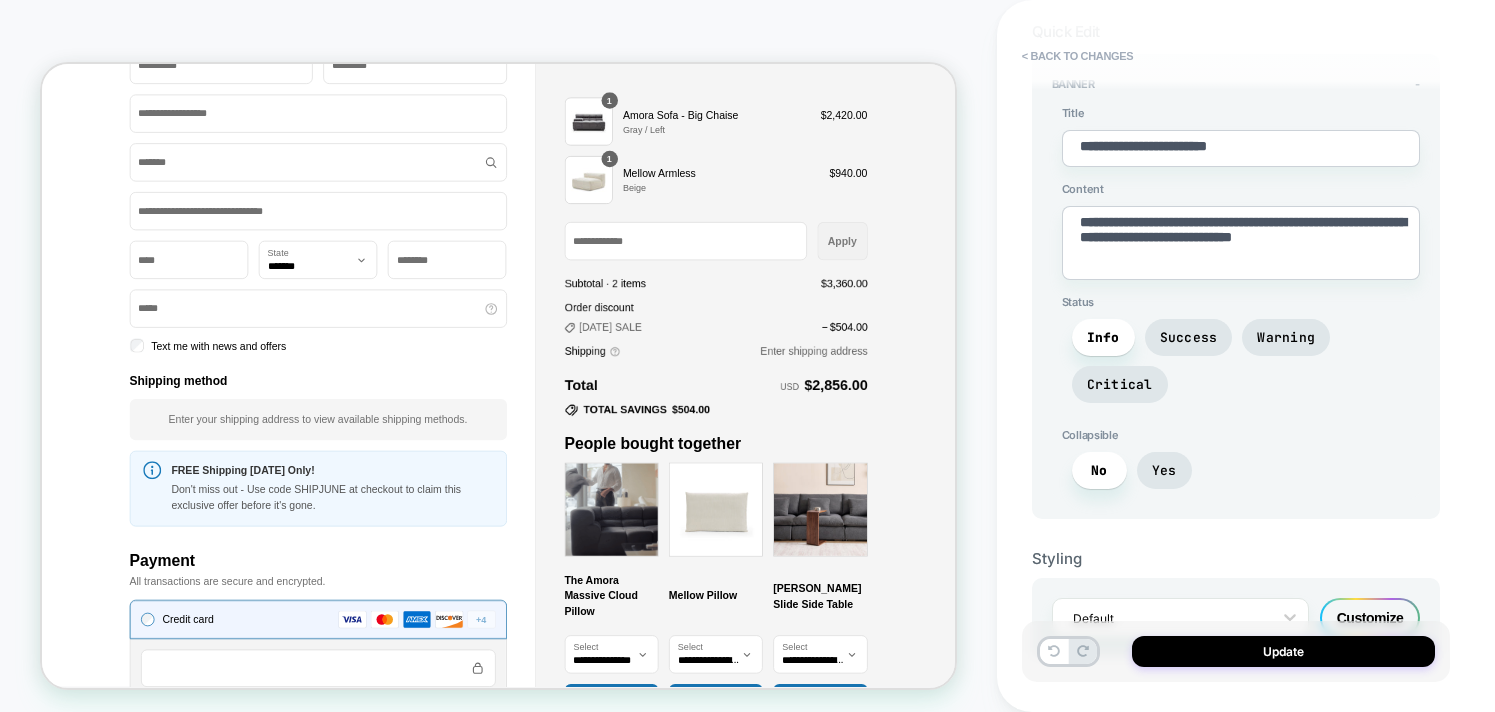 click on "**********" at bounding box center (1236, 302) 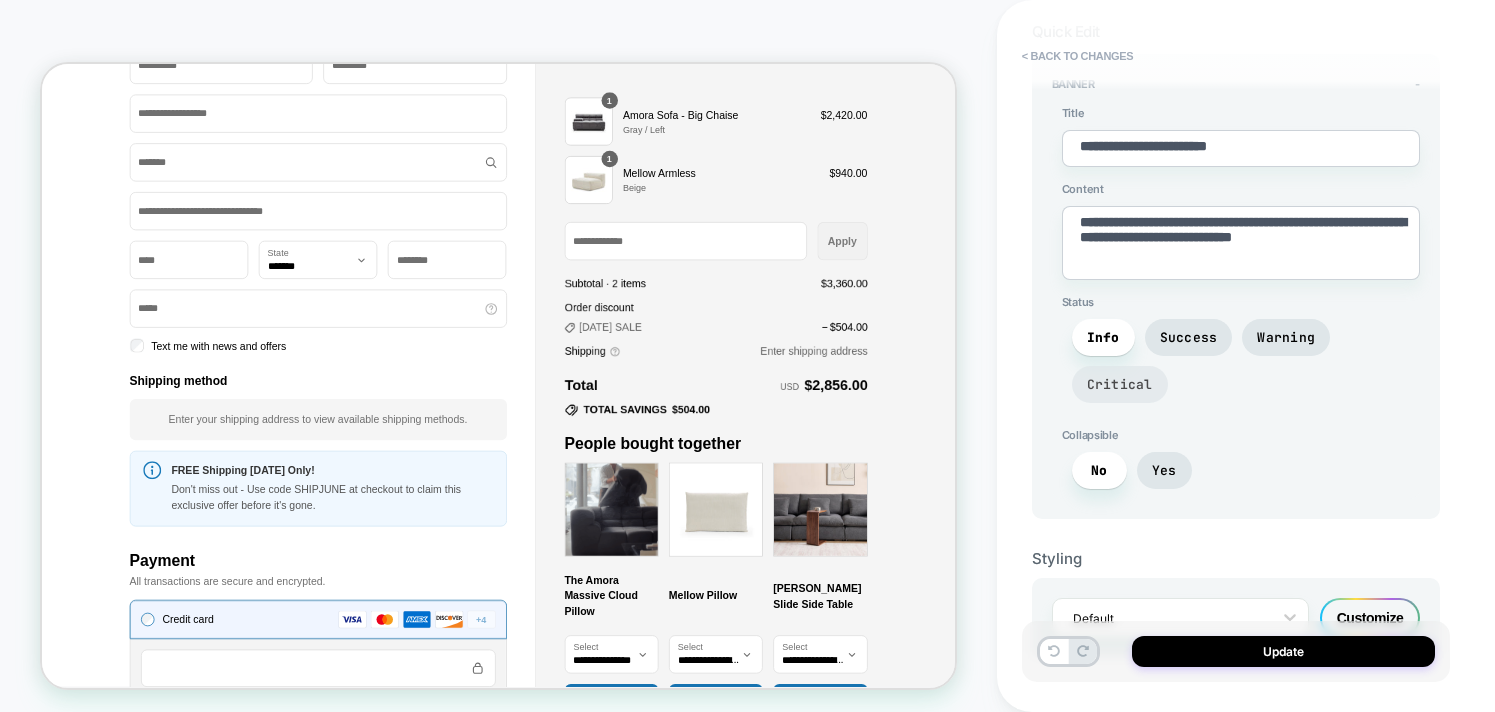 click on "Critical" at bounding box center (1120, 384) 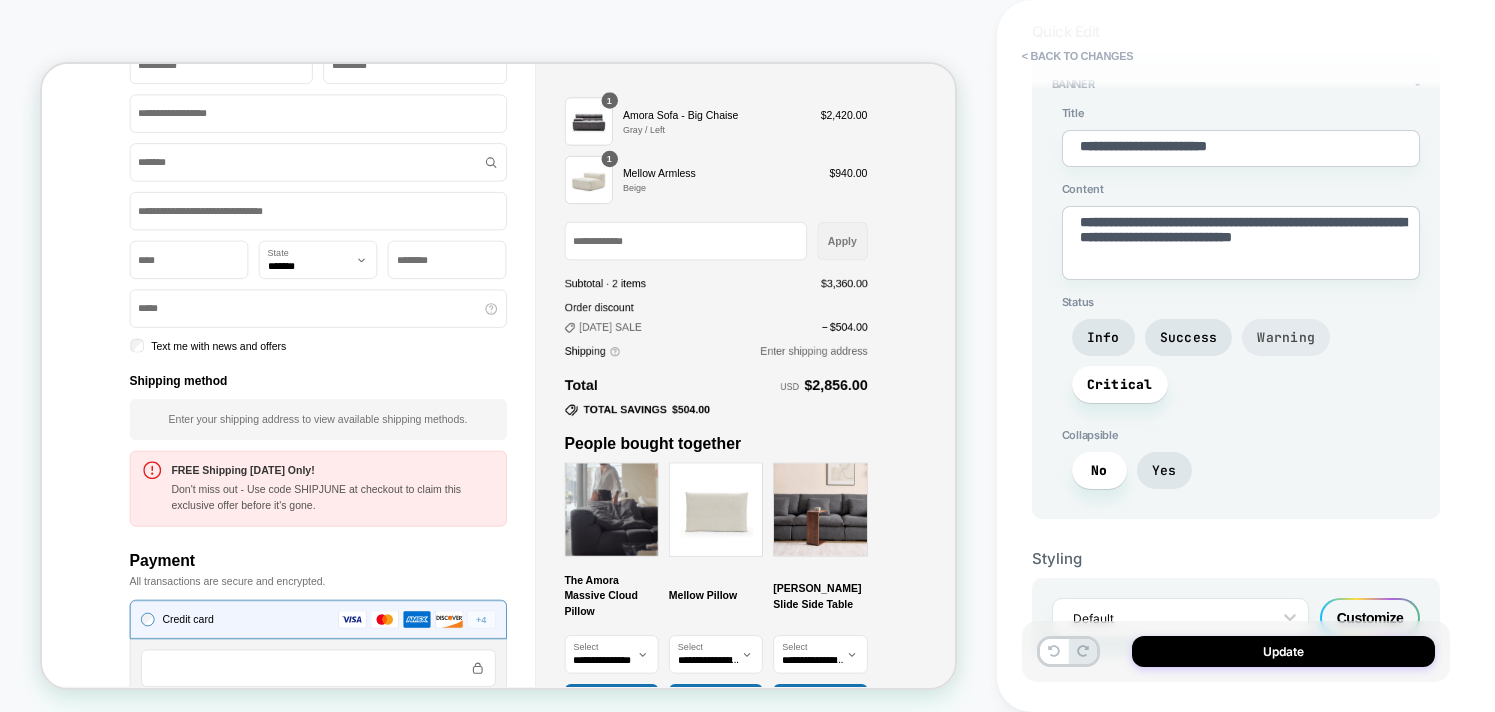 click on "Warning" at bounding box center [1286, 337] 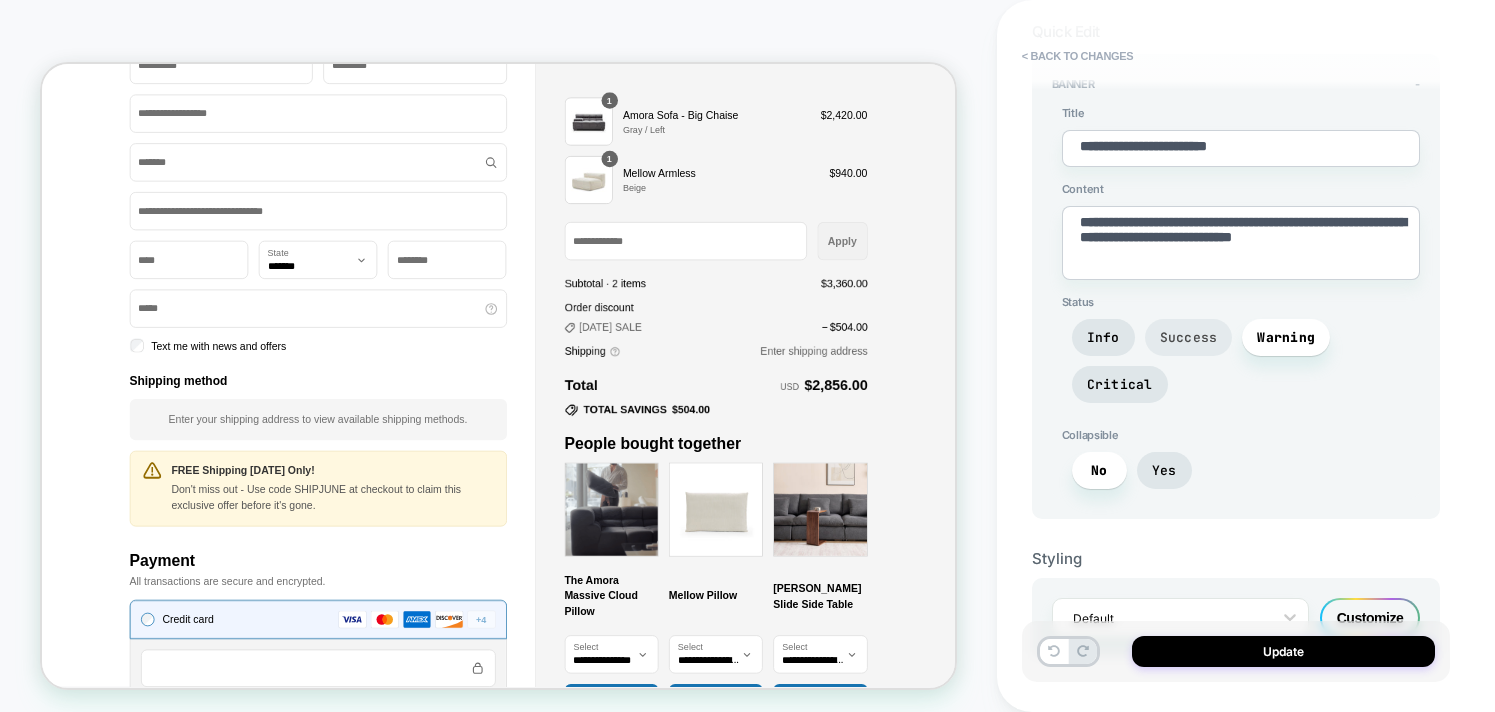click on "Success" at bounding box center [1189, 337] 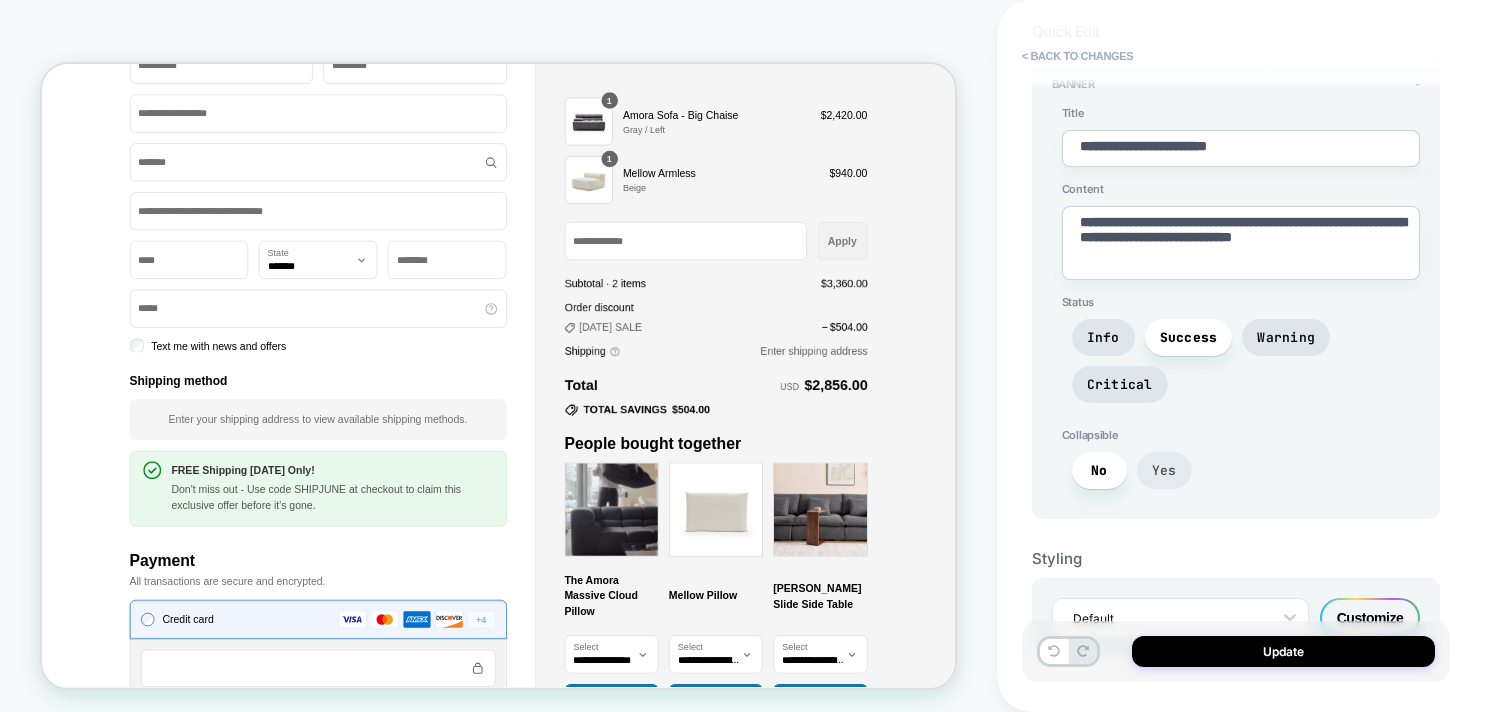 scroll, scrollTop: 182, scrollLeft: 0, axis: vertical 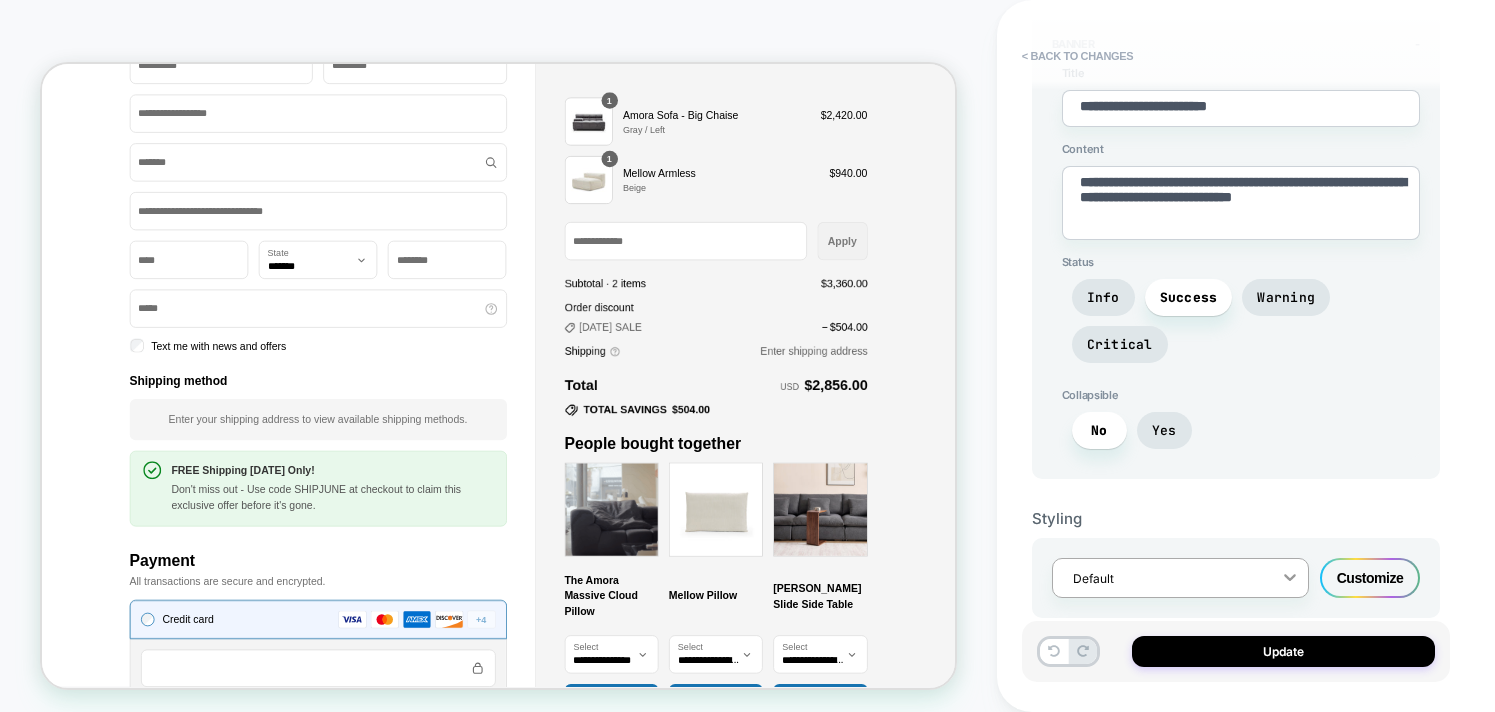 click 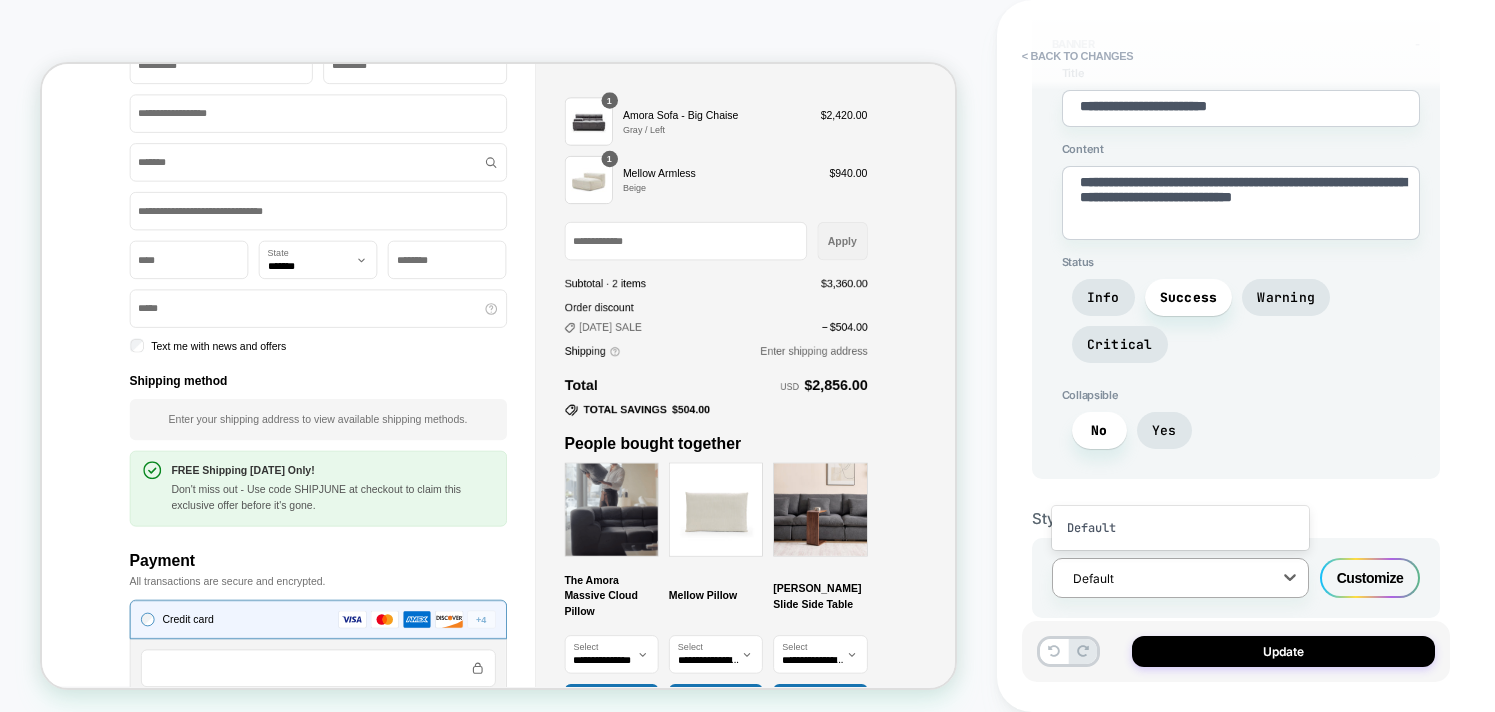 click on "No Yes" at bounding box center (1241, 435) 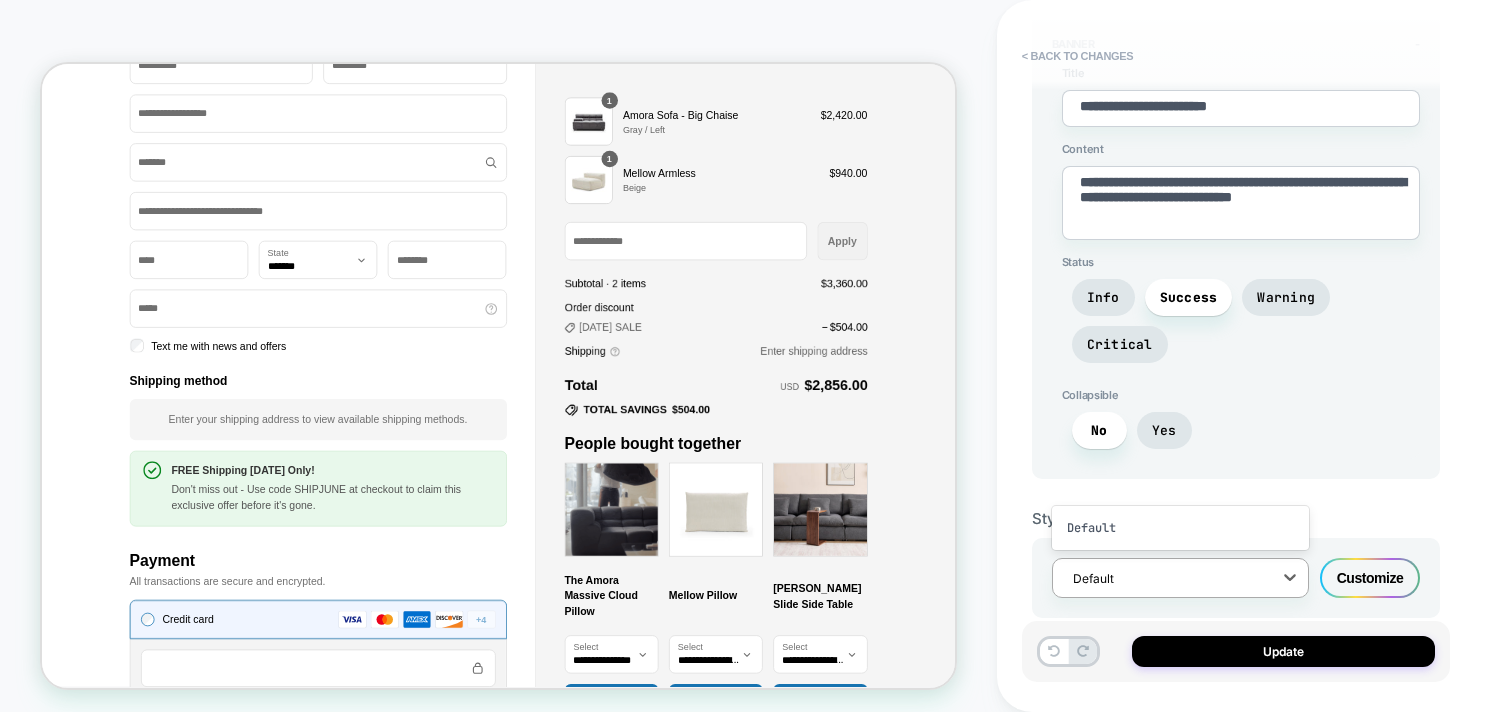 click on "Customize" at bounding box center (1370, 578) 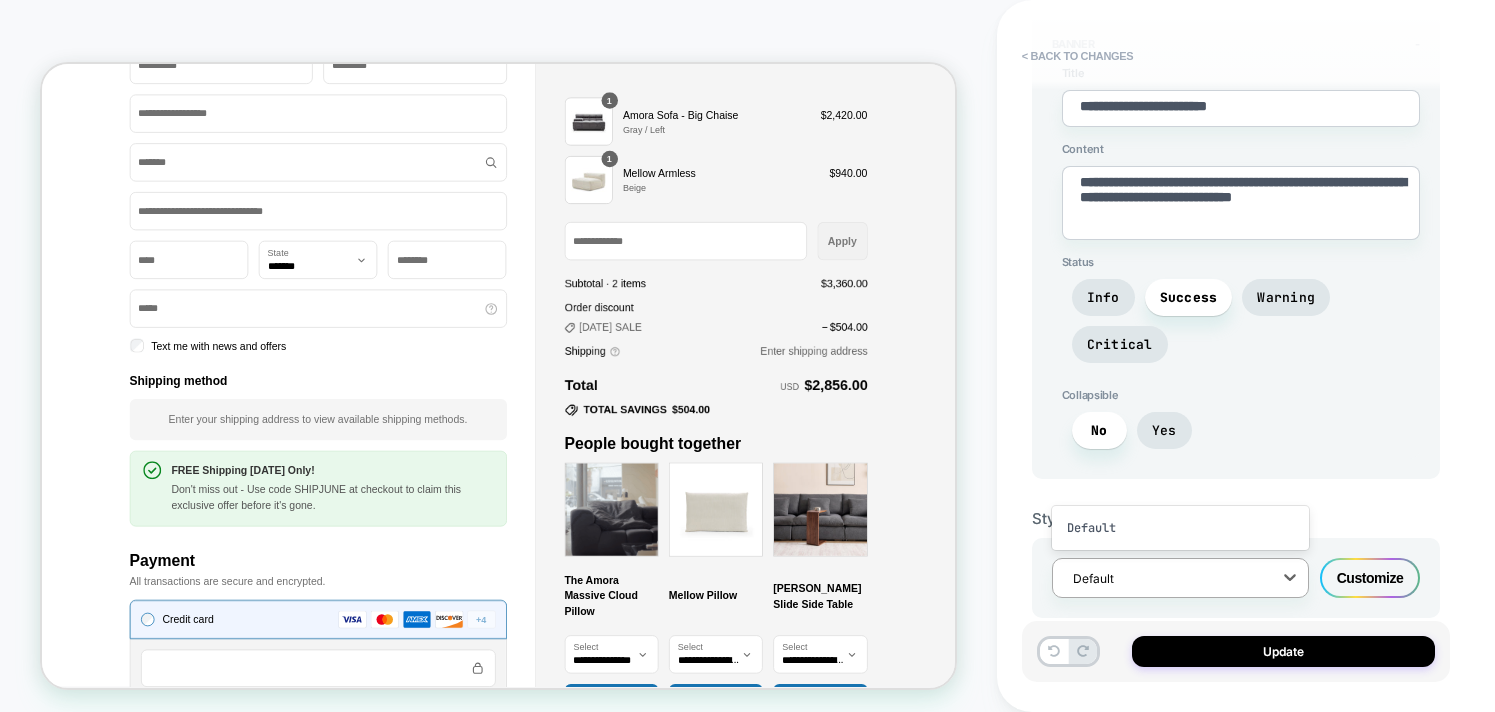 scroll, scrollTop: 2144, scrollLeft: 0, axis: vertical 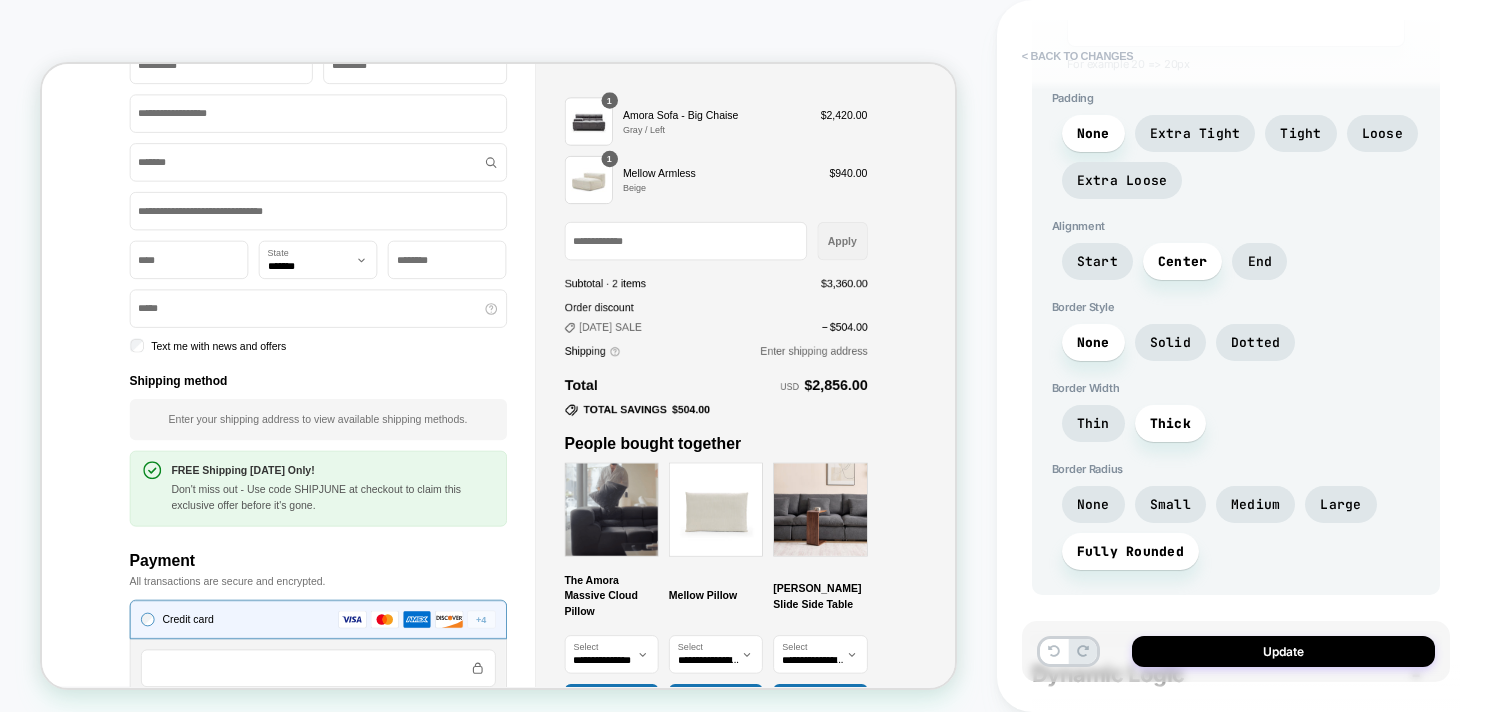 click on "< Back to changes" at bounding box center (1078, 56) 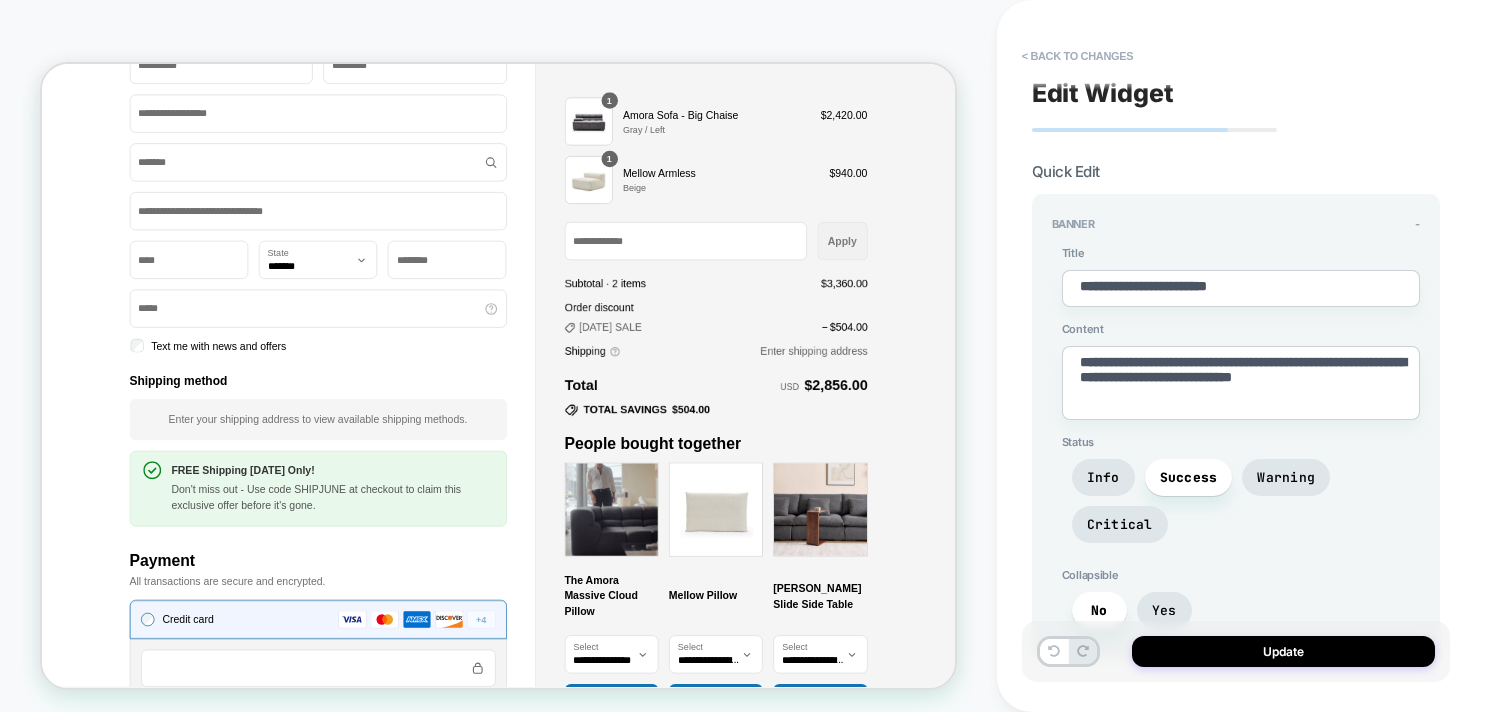 scroll, scrollTop: 0, scrollLeft: 0, axis: both 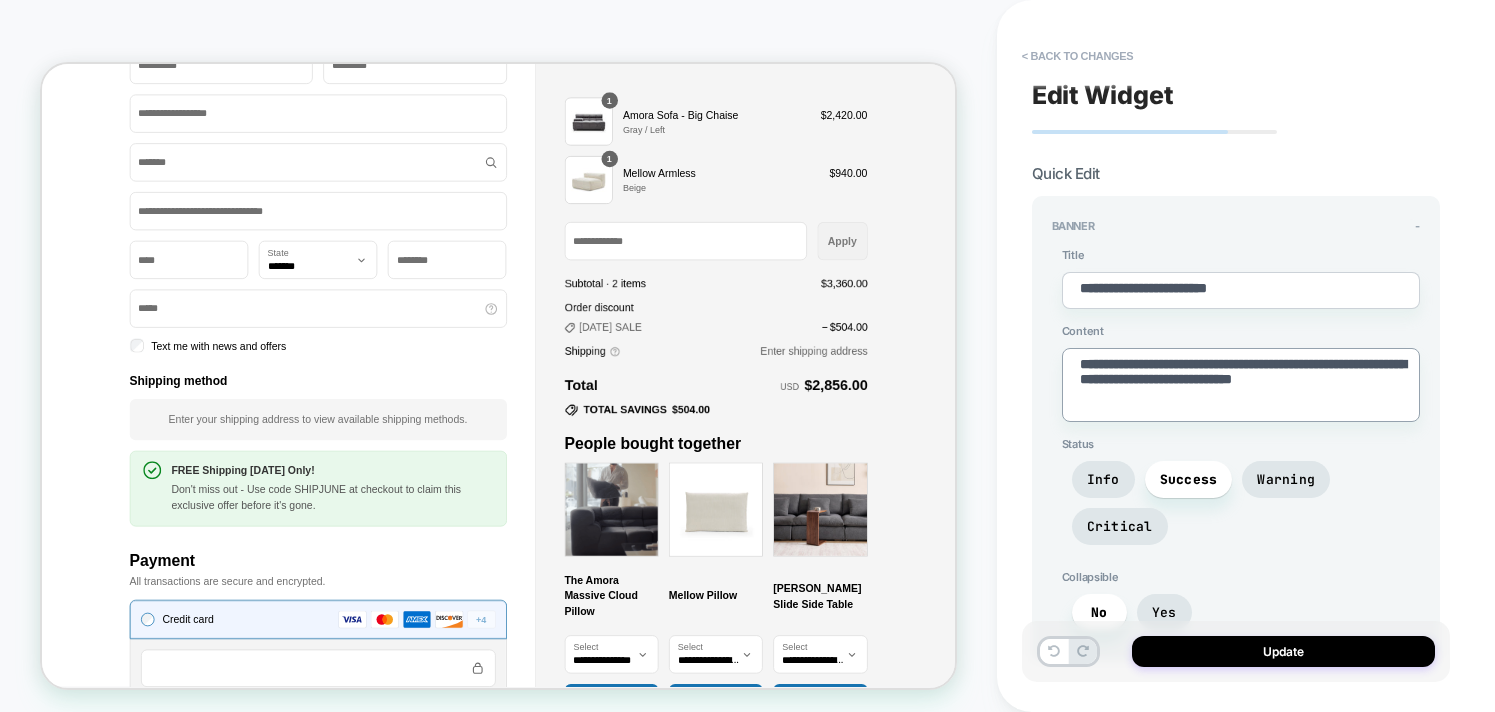 drag, startPoint x: 1287, startPoint y: 359, endPoint x: 1350, endPoint y: 359, distance: 63 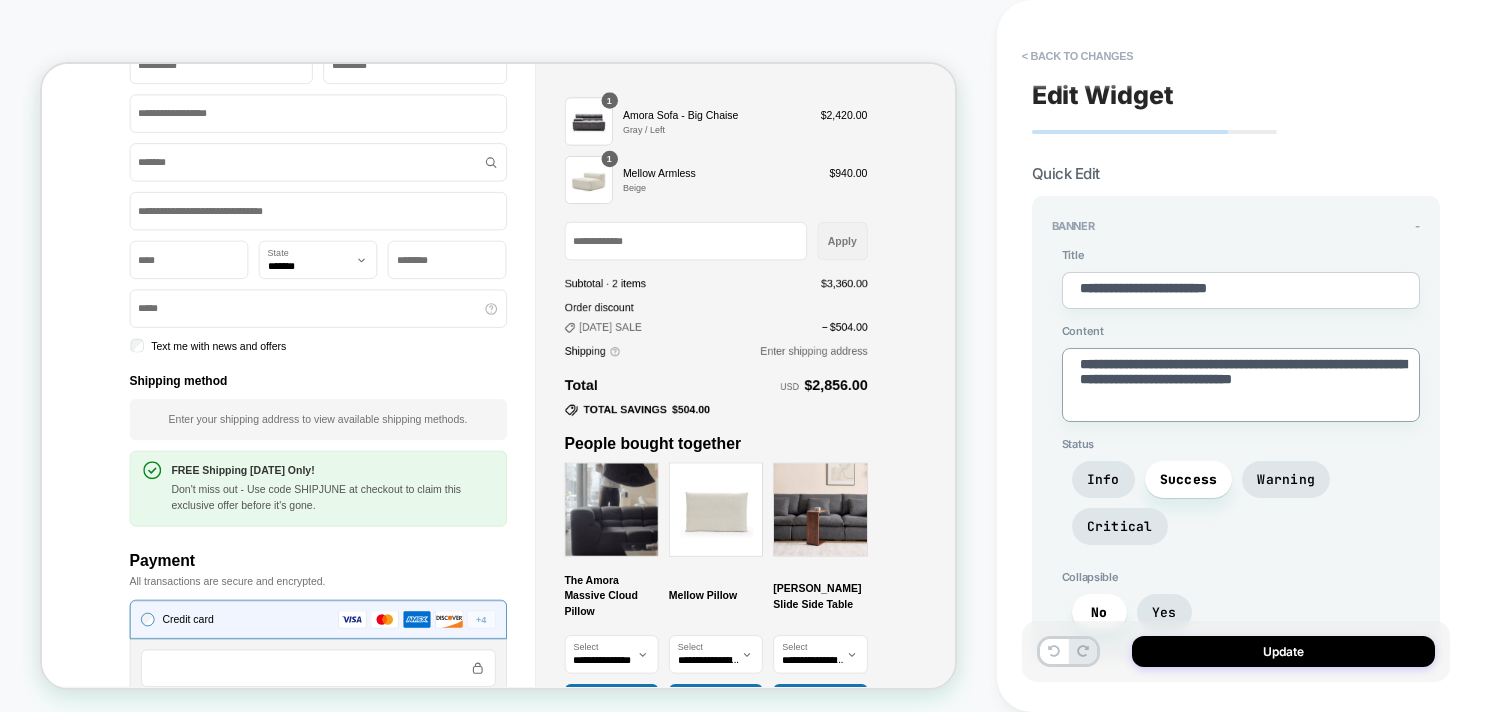 click on "**********" at bounding box center (1241, 385) 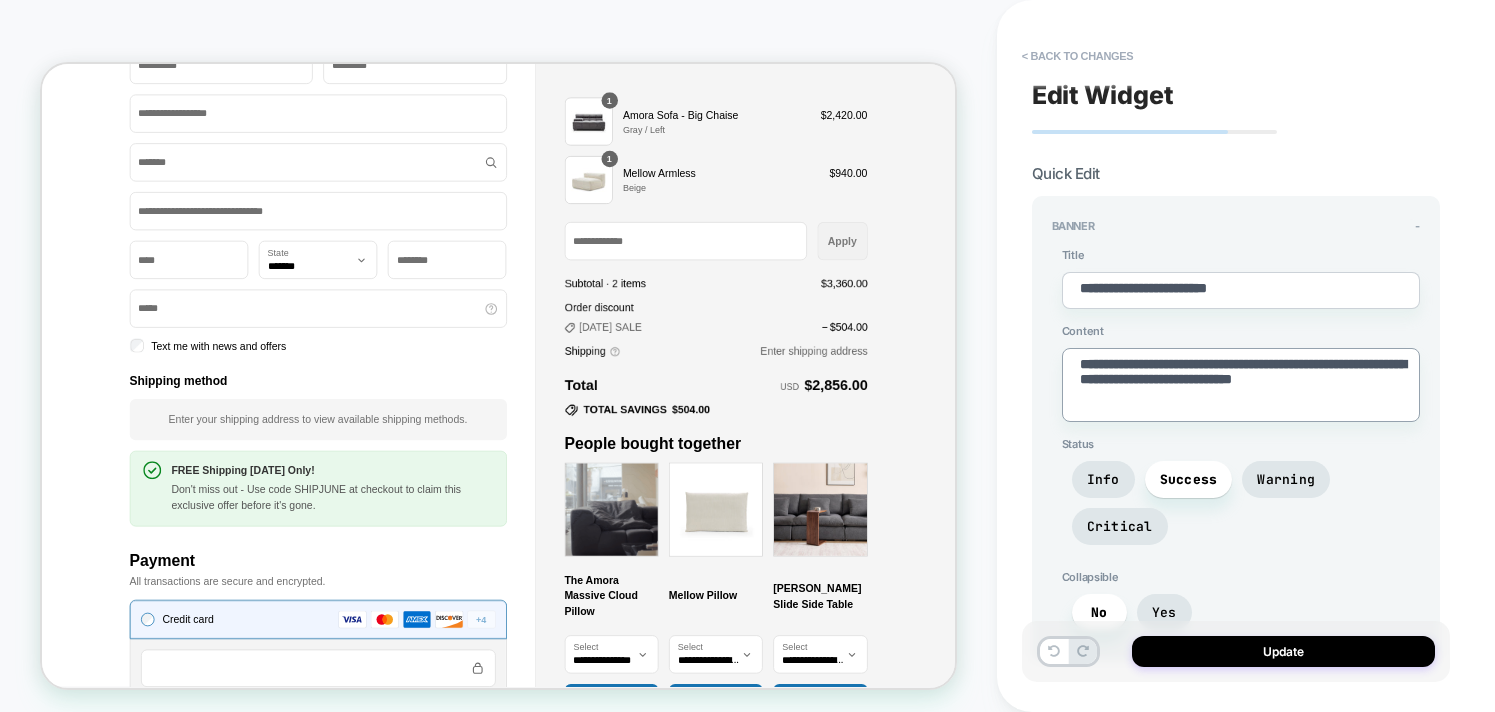 click on "**********" at bounding box center [1241, 385] 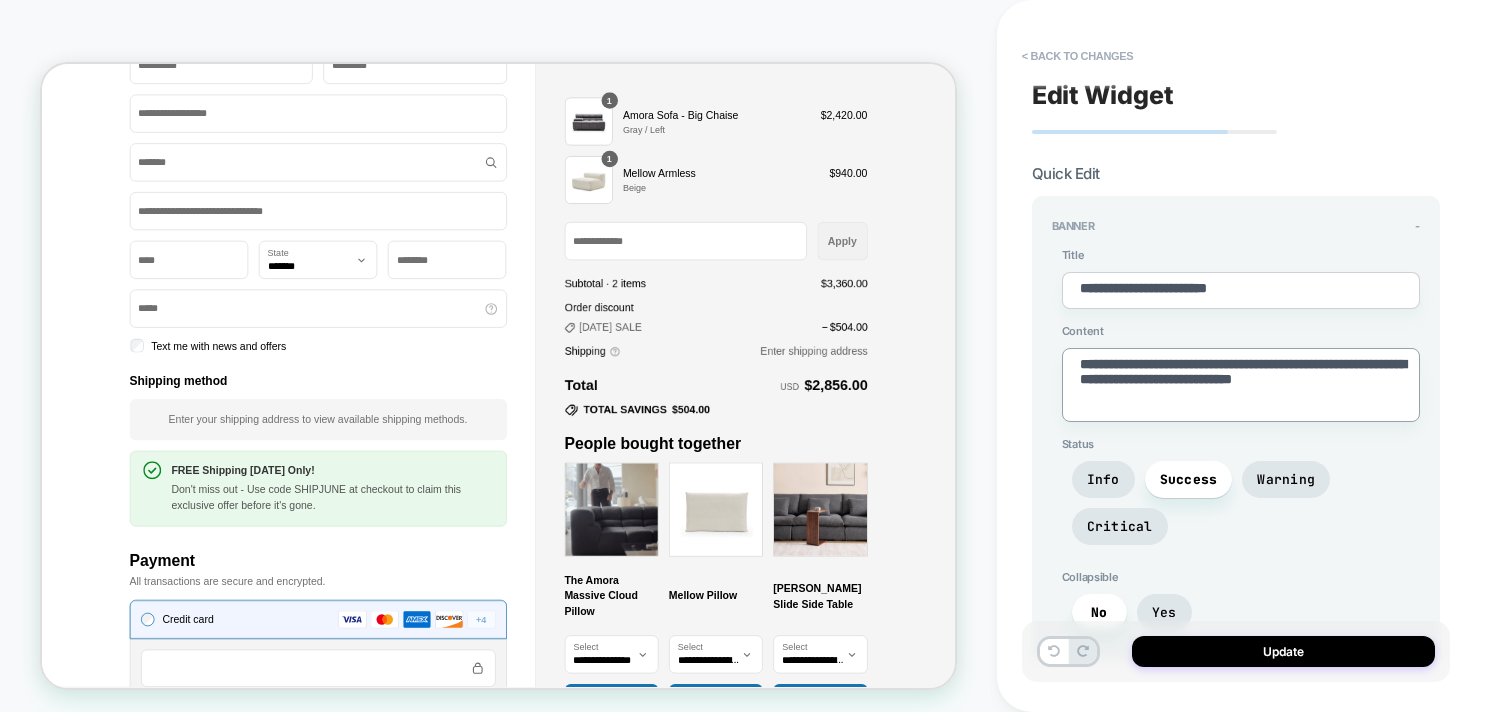 drag, startPoint x: 1241, startPoint y: 413, endPoint x: 1062, endPoint y: 356, distance: 187.85632 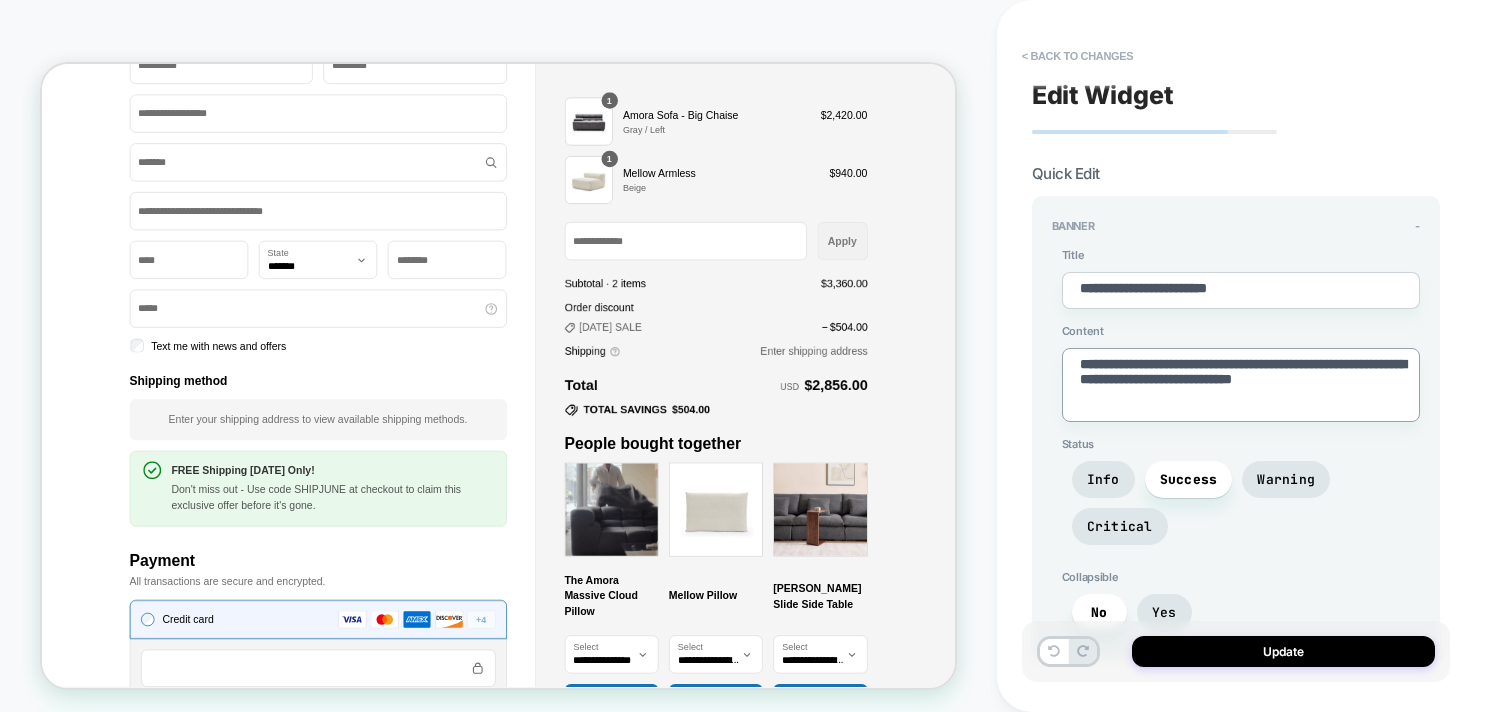 click on "**********" at bounding box center [1241, 385] 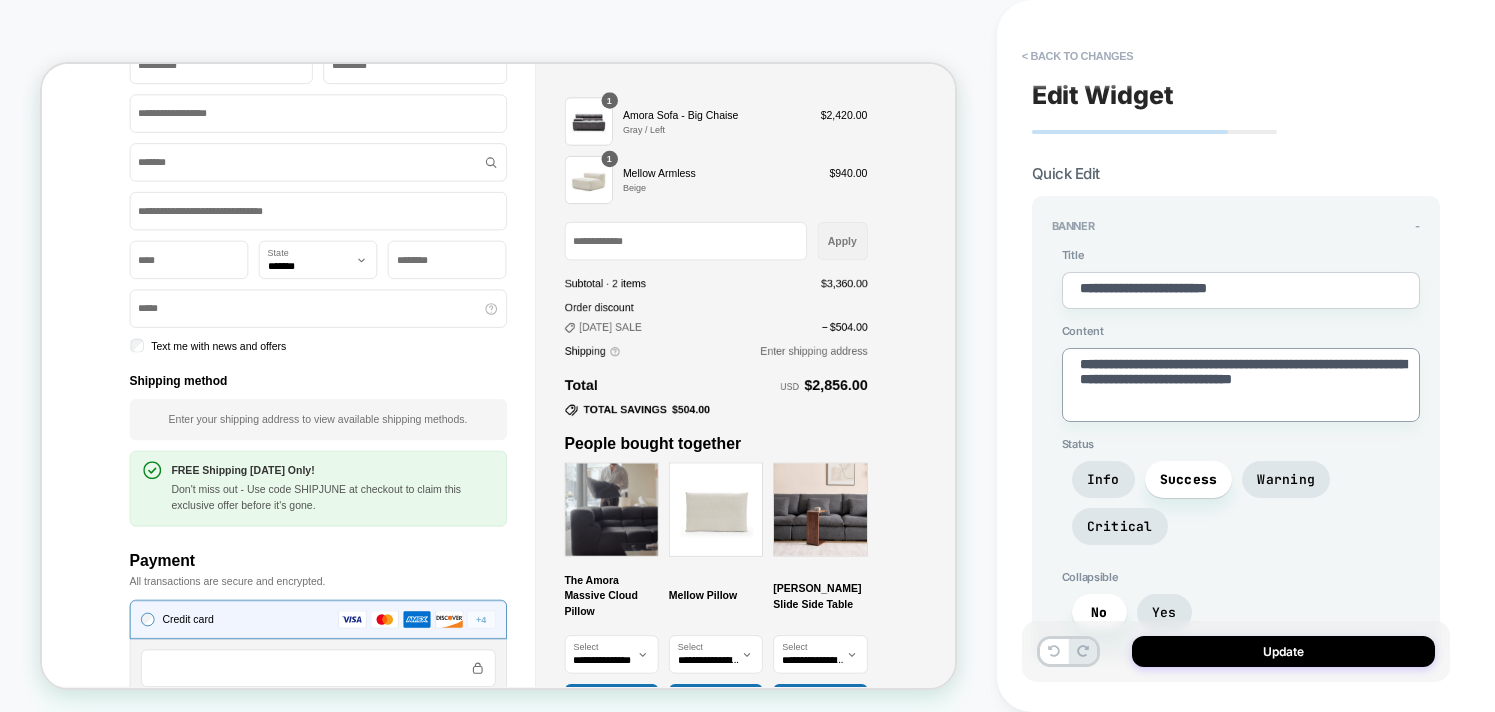 paste 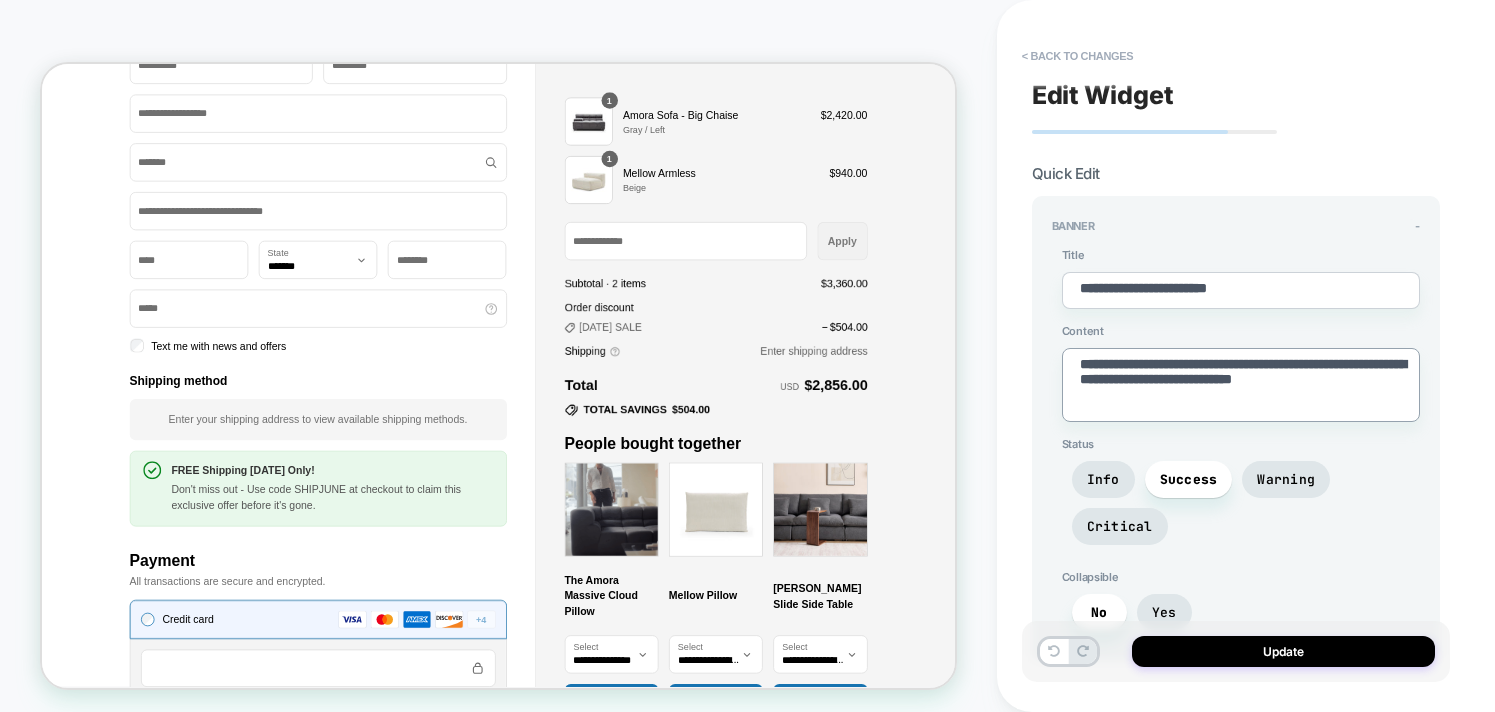 type on "*" 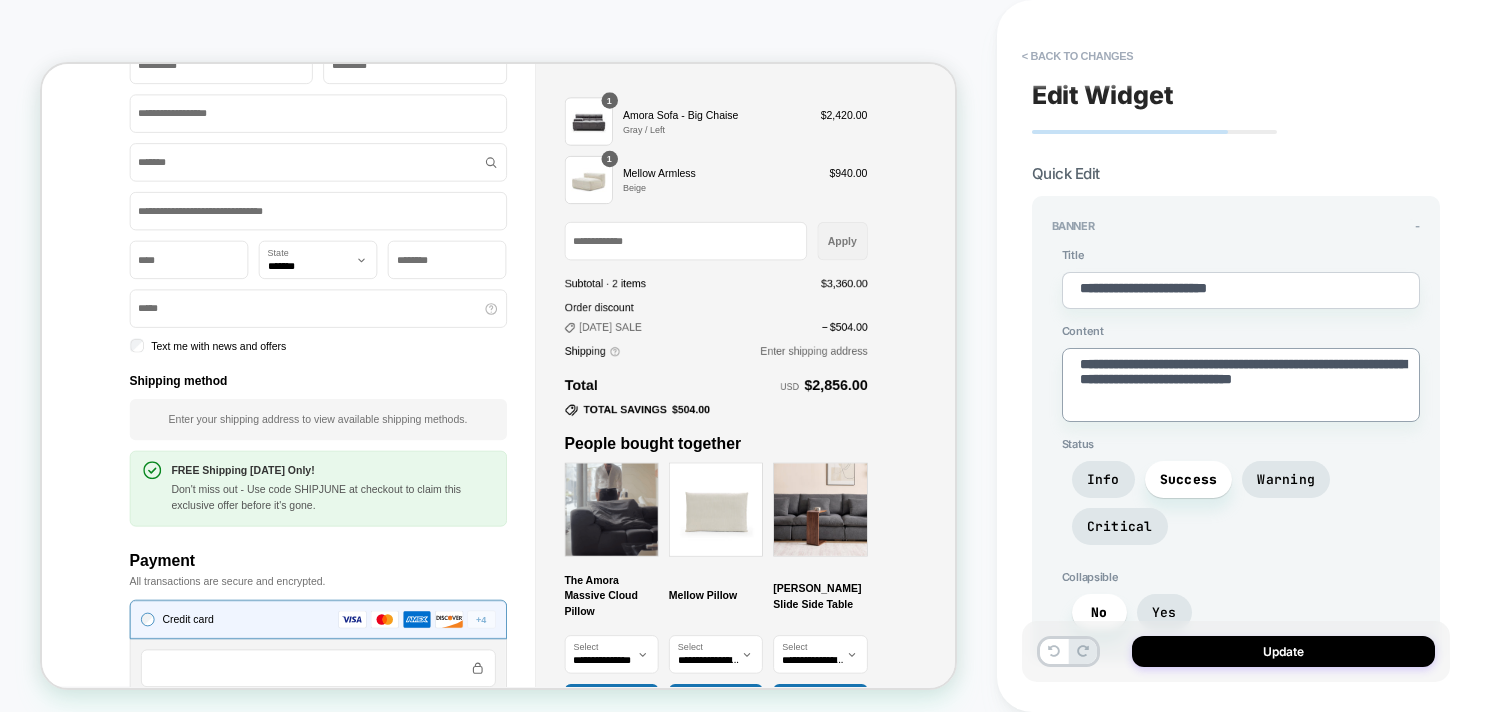 type on "**********" 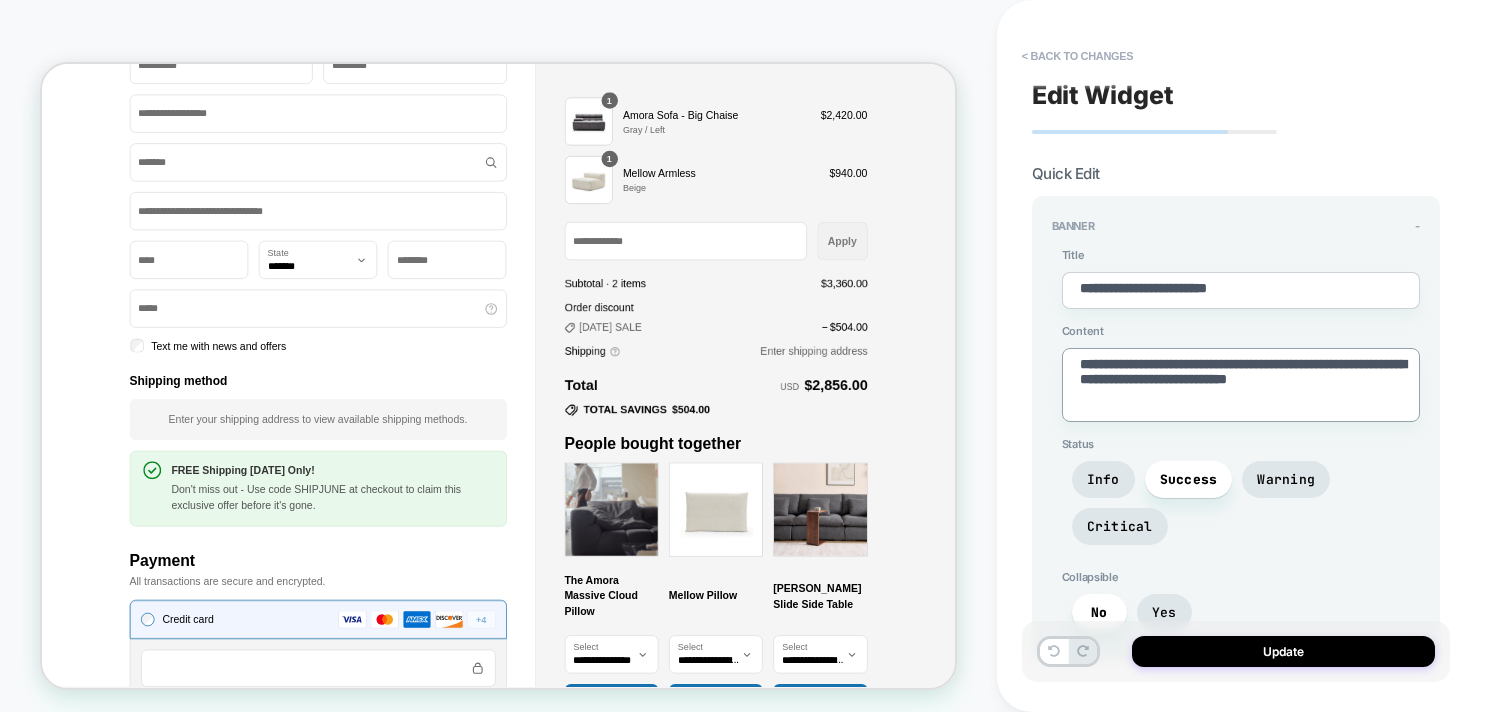 type on "*" 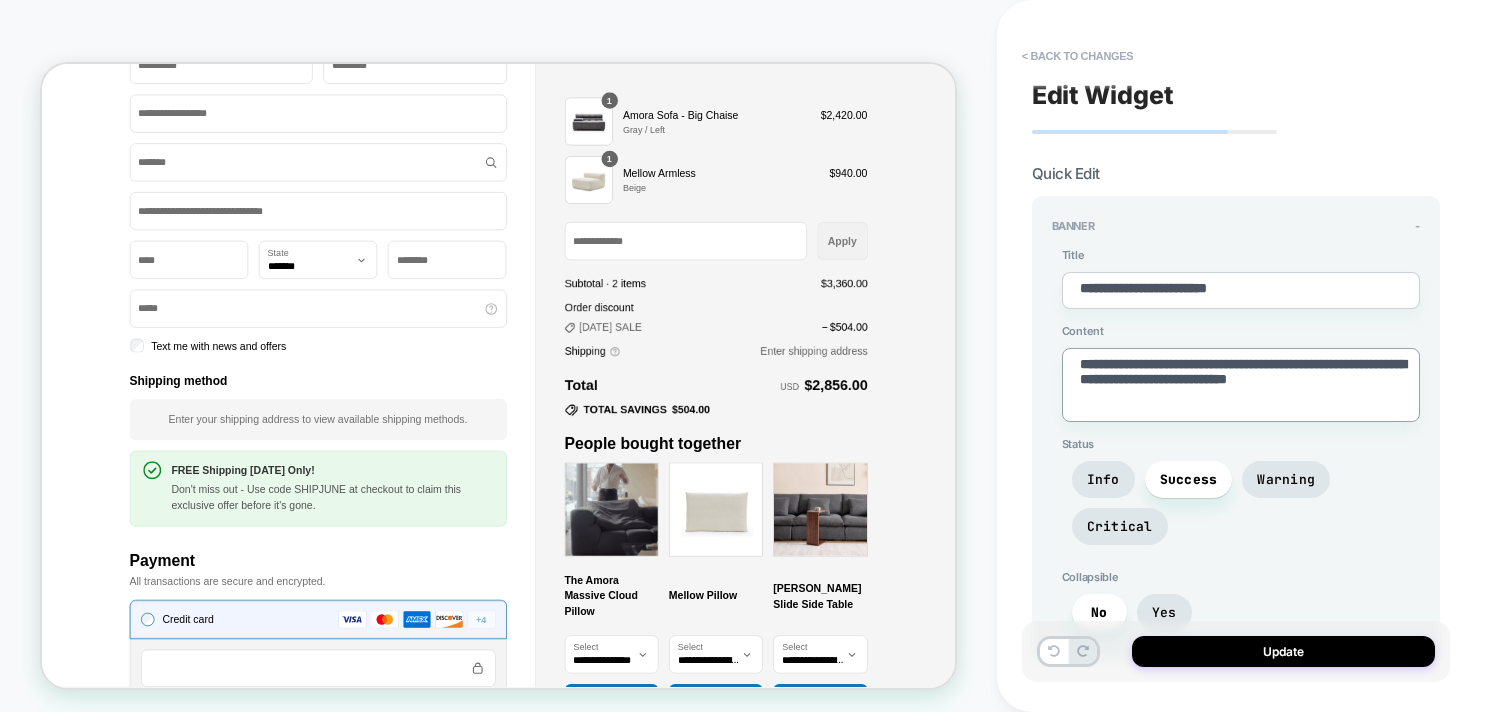 click on "**********" at bounding box center (1241, 385) 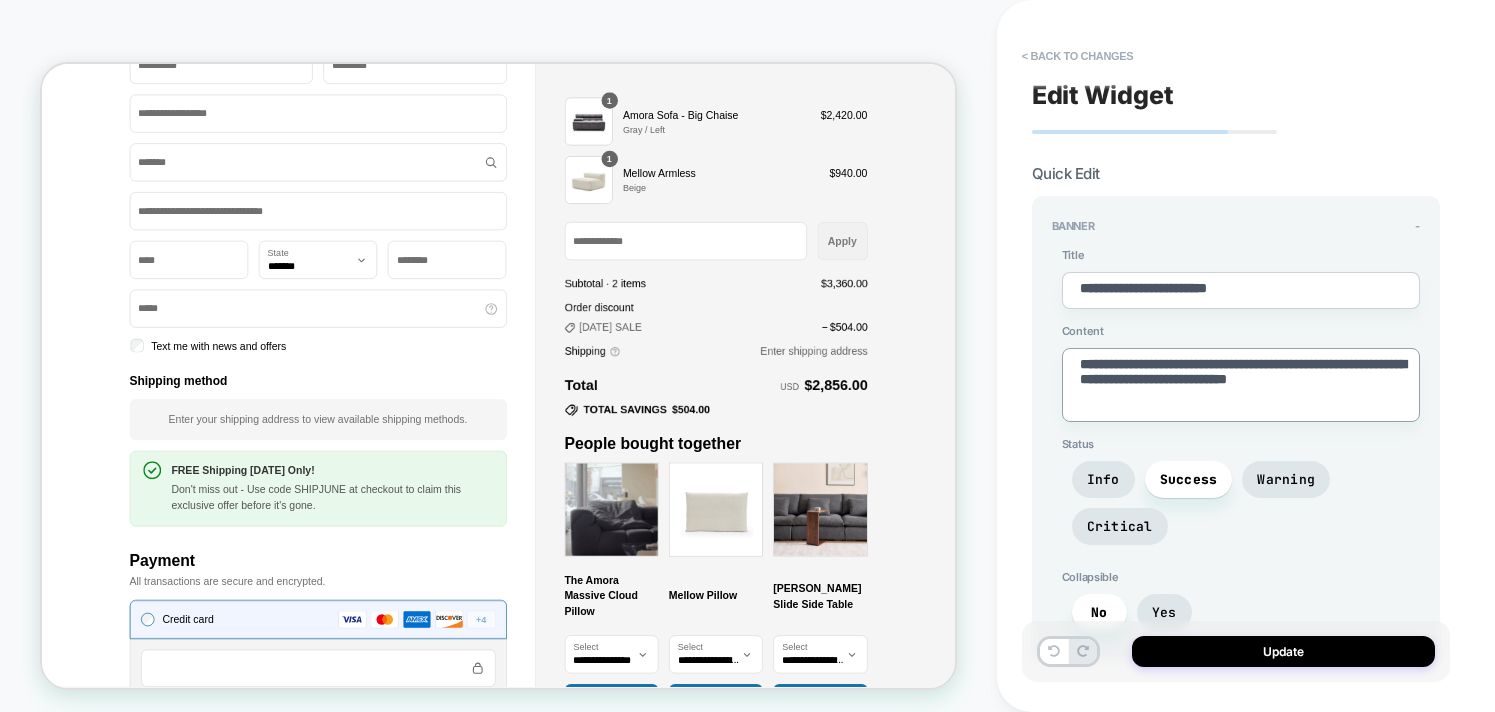 type on "**********" 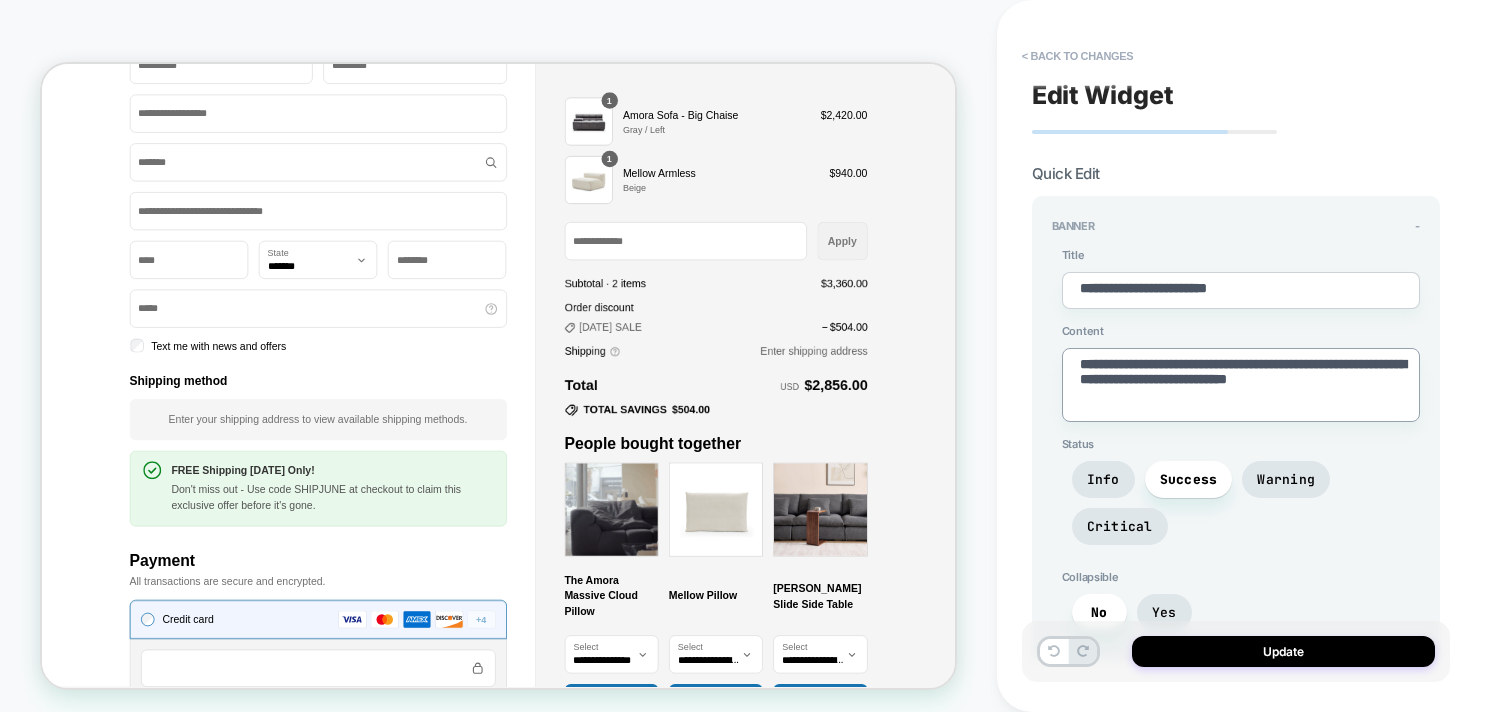 click on "**********" at bounding box center [1241, 385] 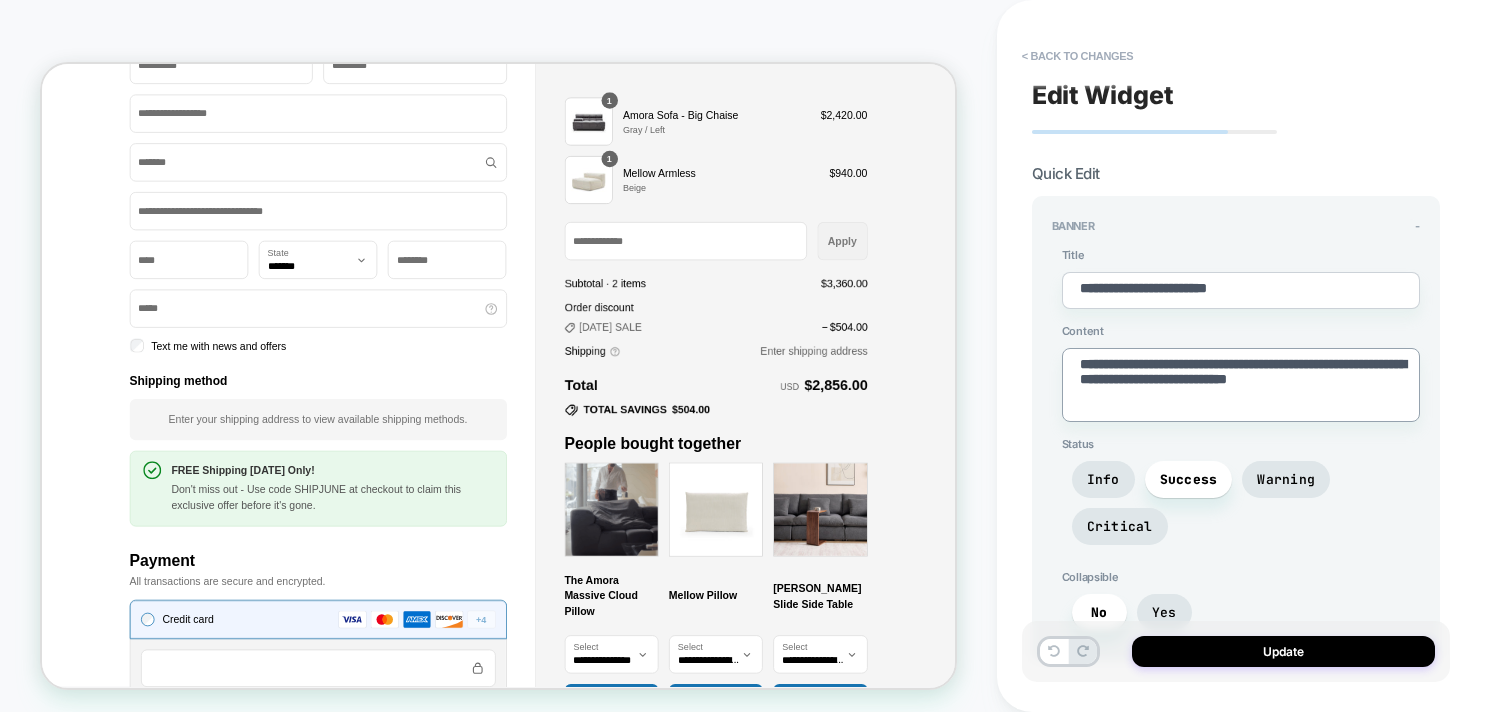 click on "**********" at bounding box center [1241, 385] 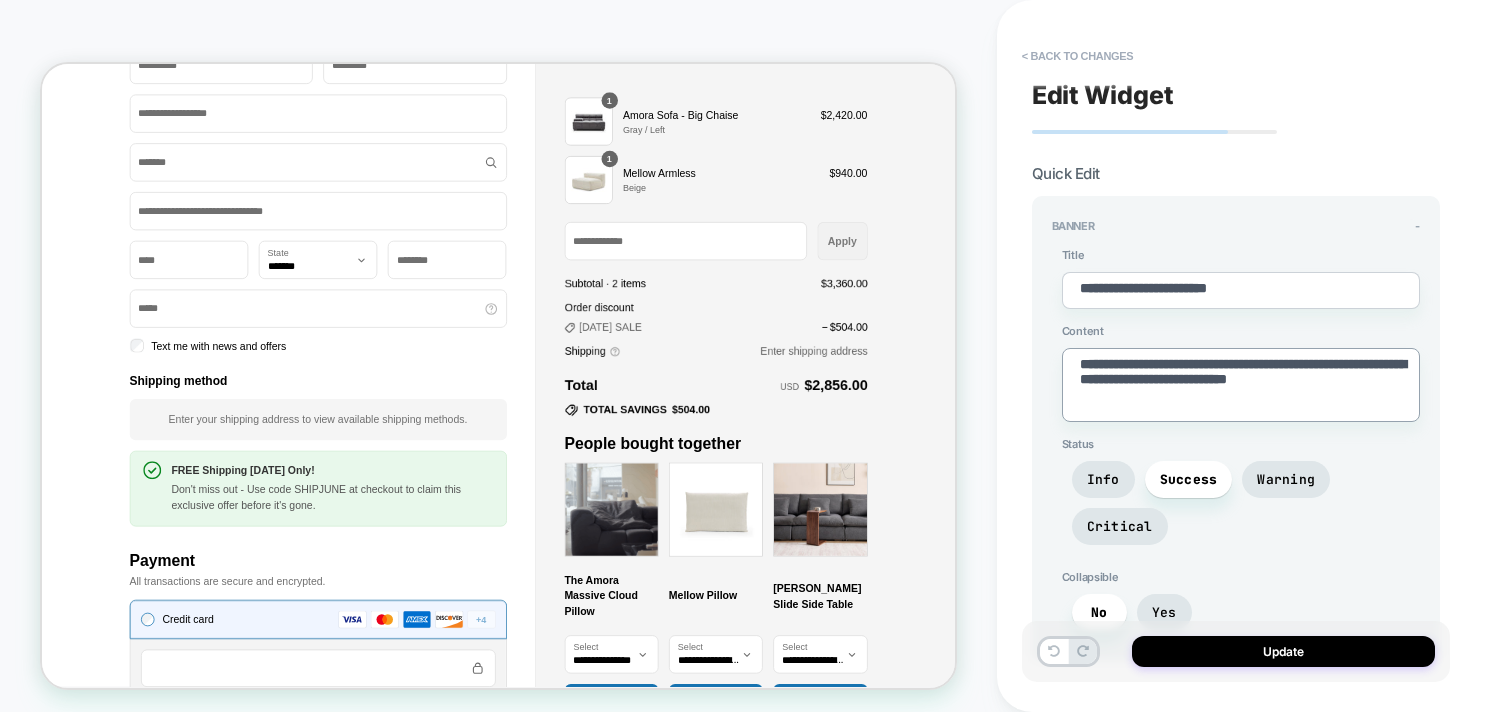 paste on "***" 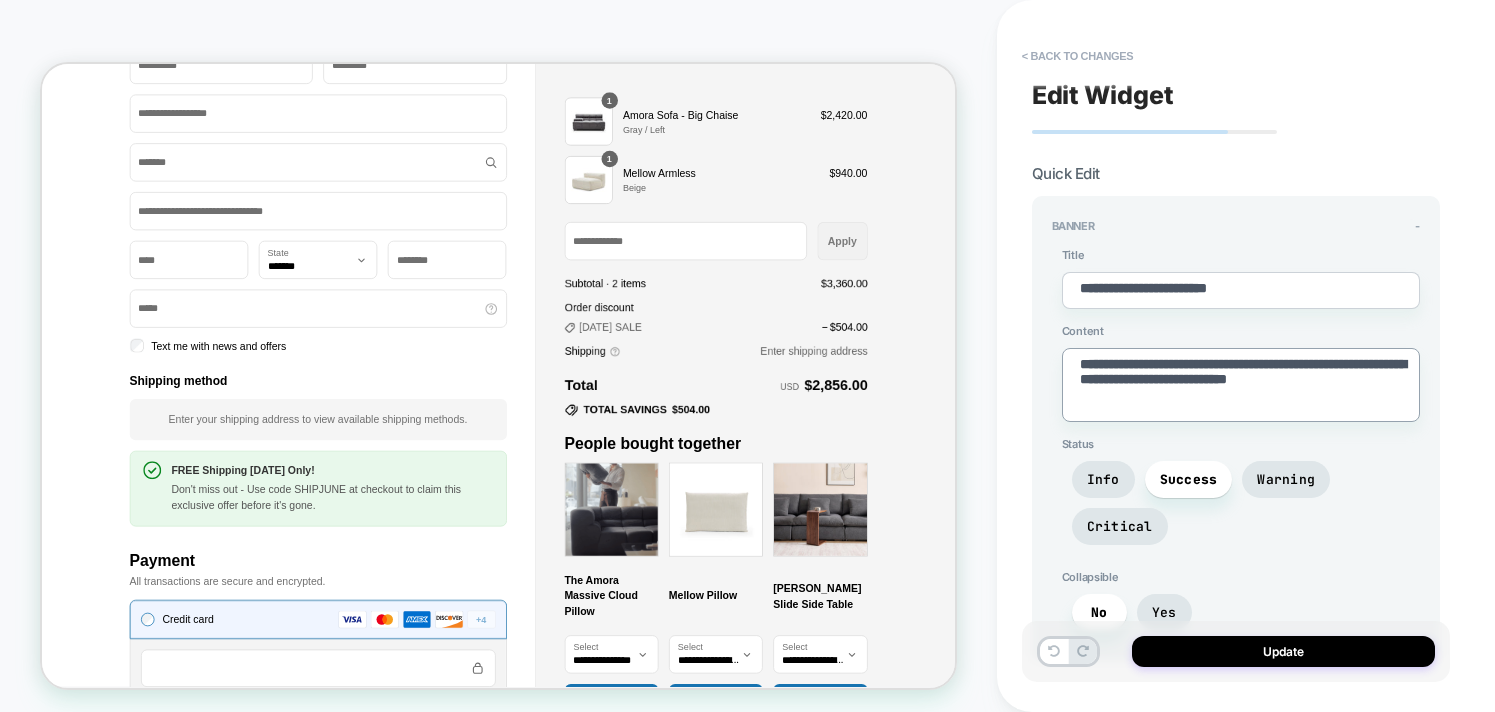 type on "*" 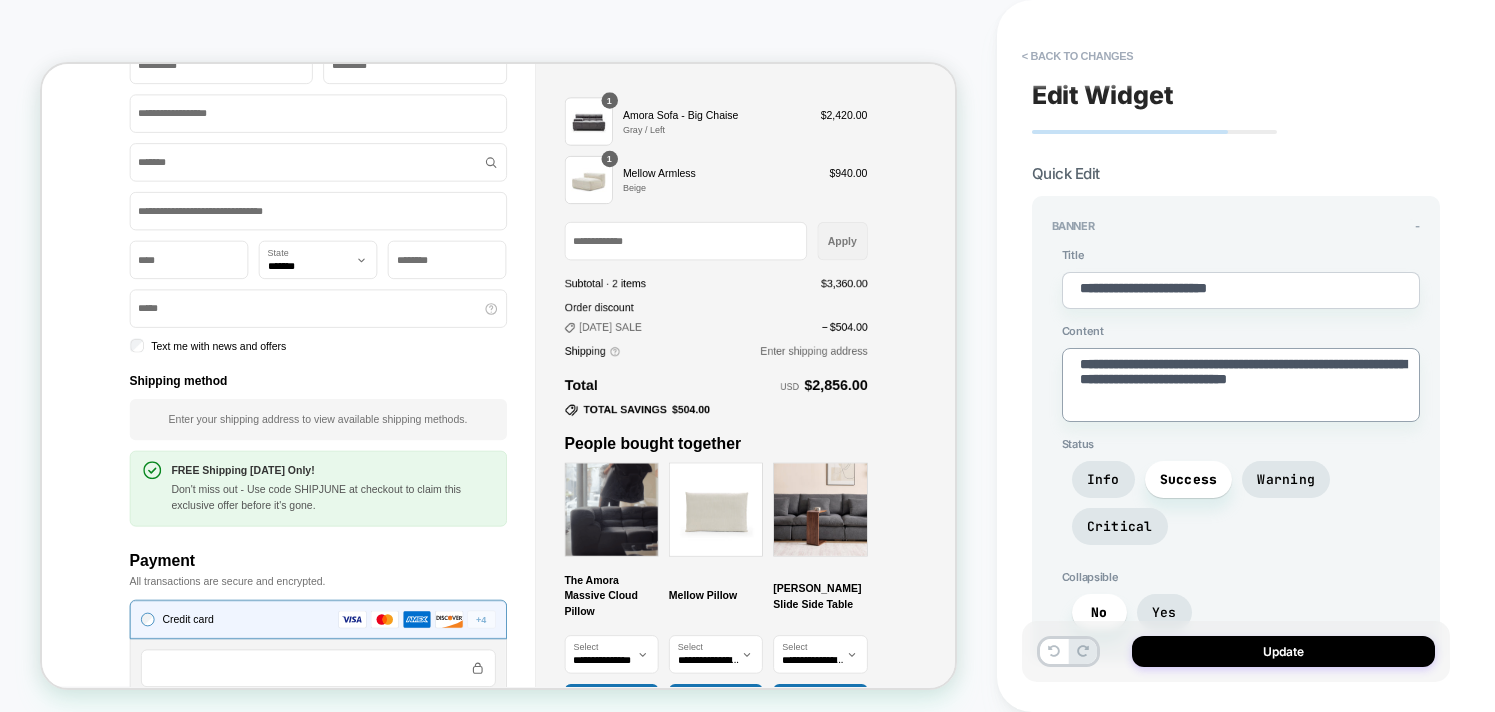 type on "**********" 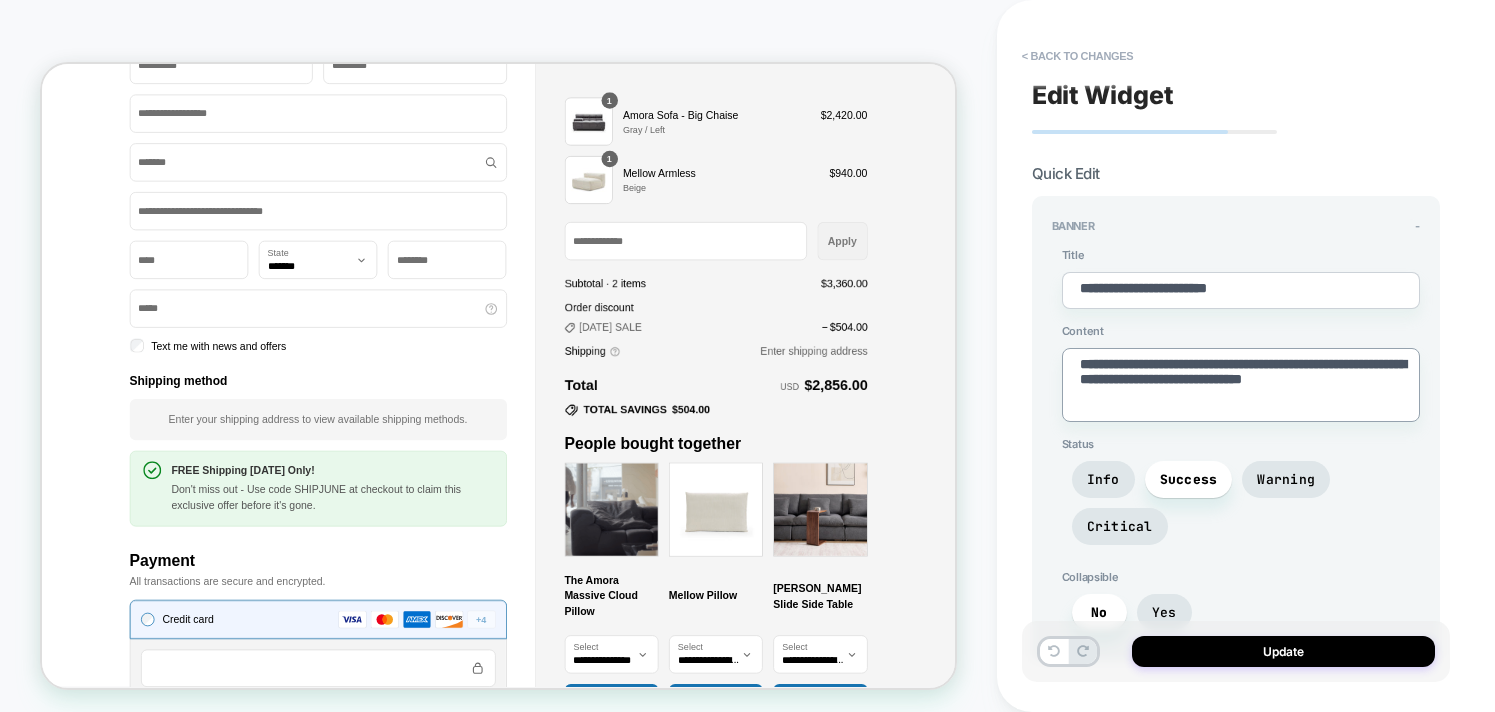 type on "*" 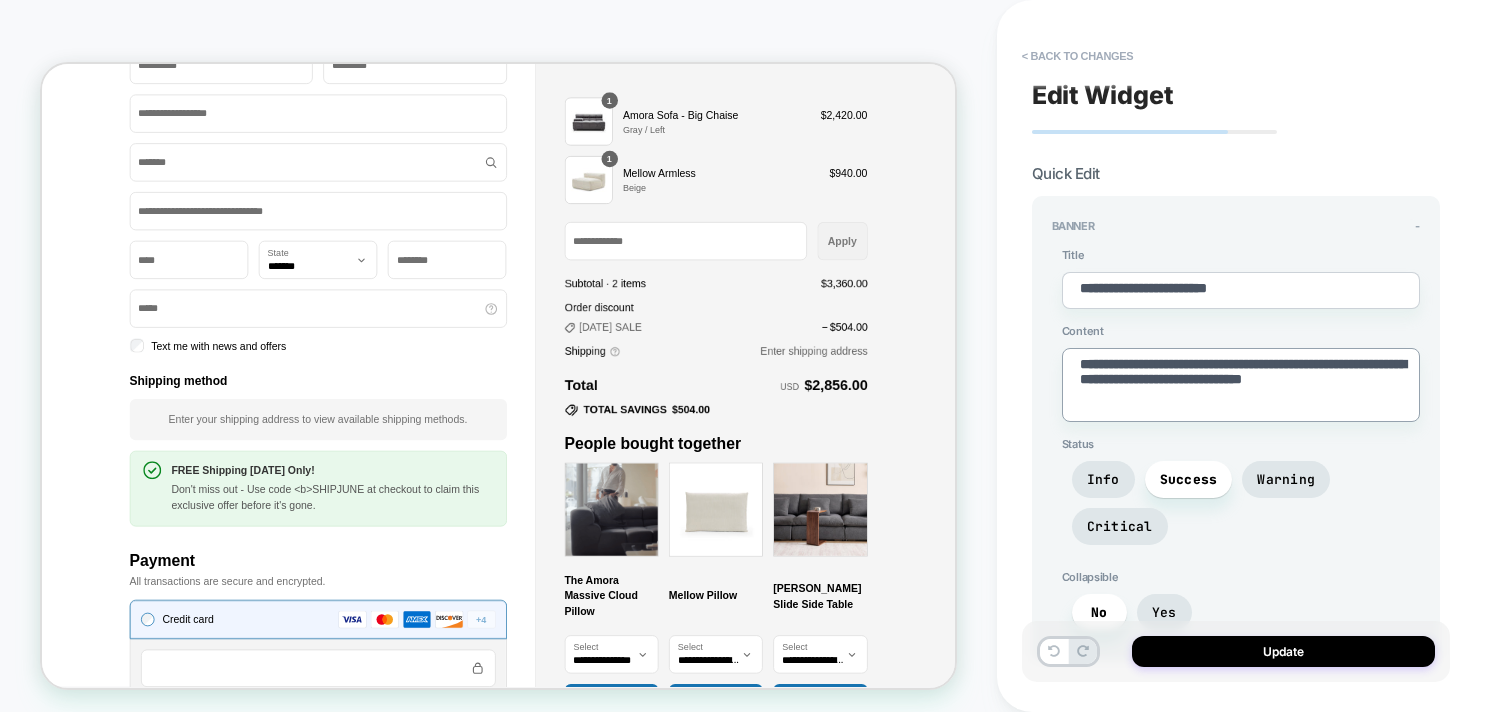 type on "**********" 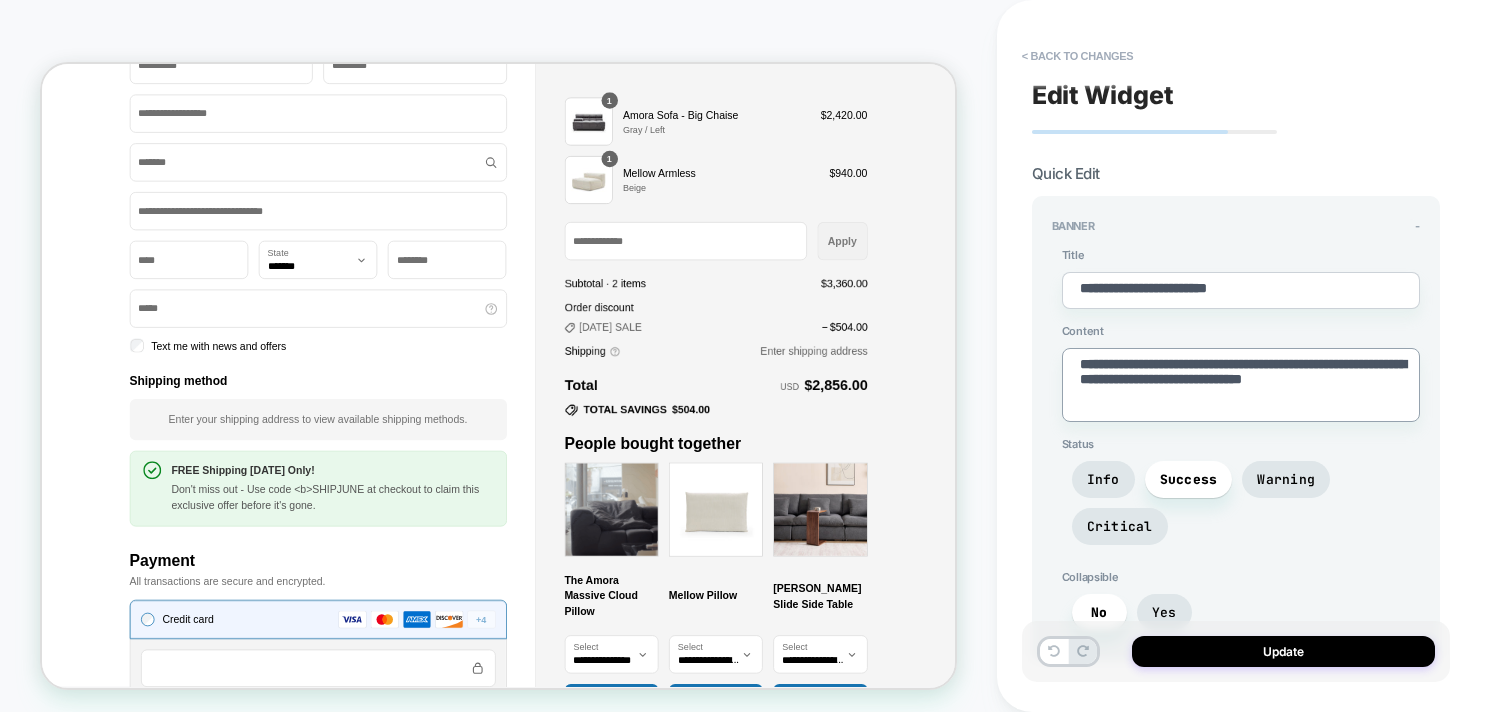 click on "**********" at bounding box center (1241, 385) 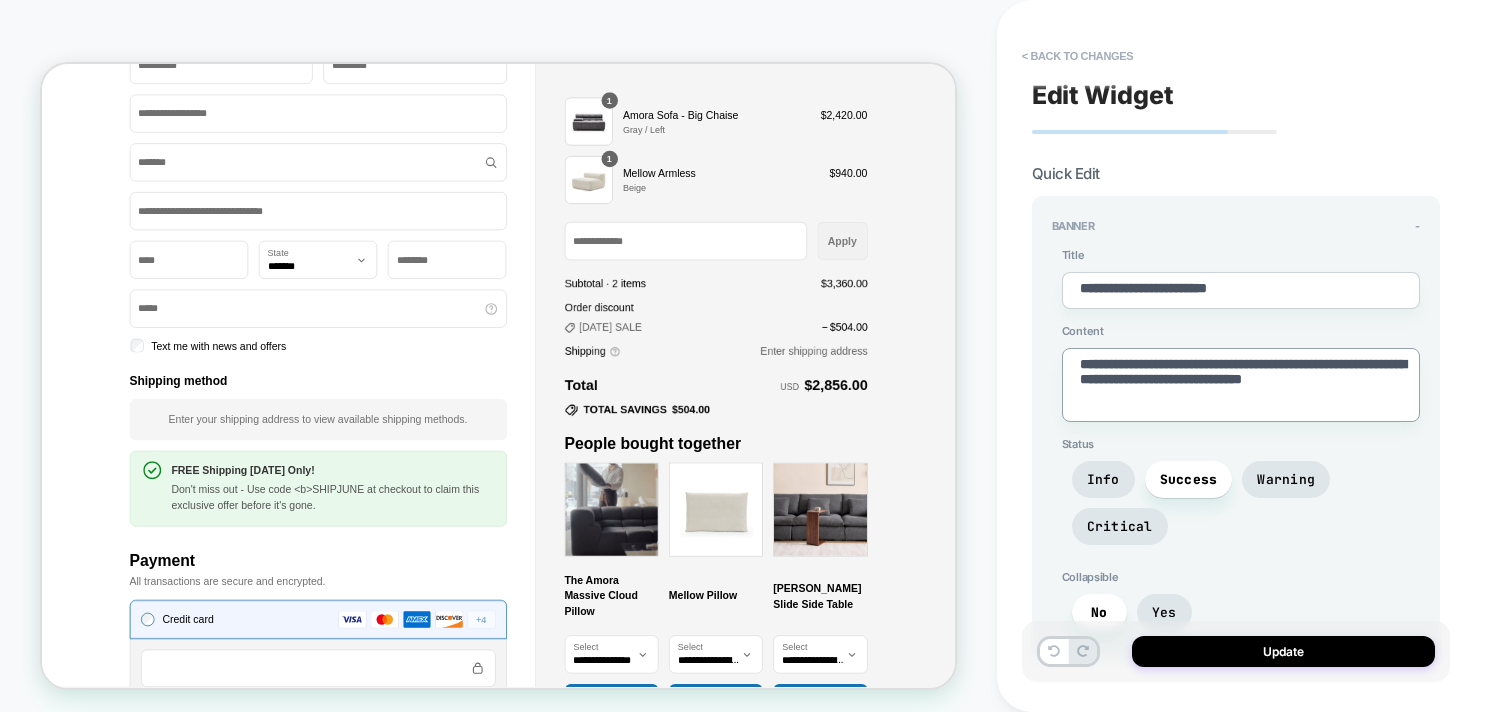paste on "****" 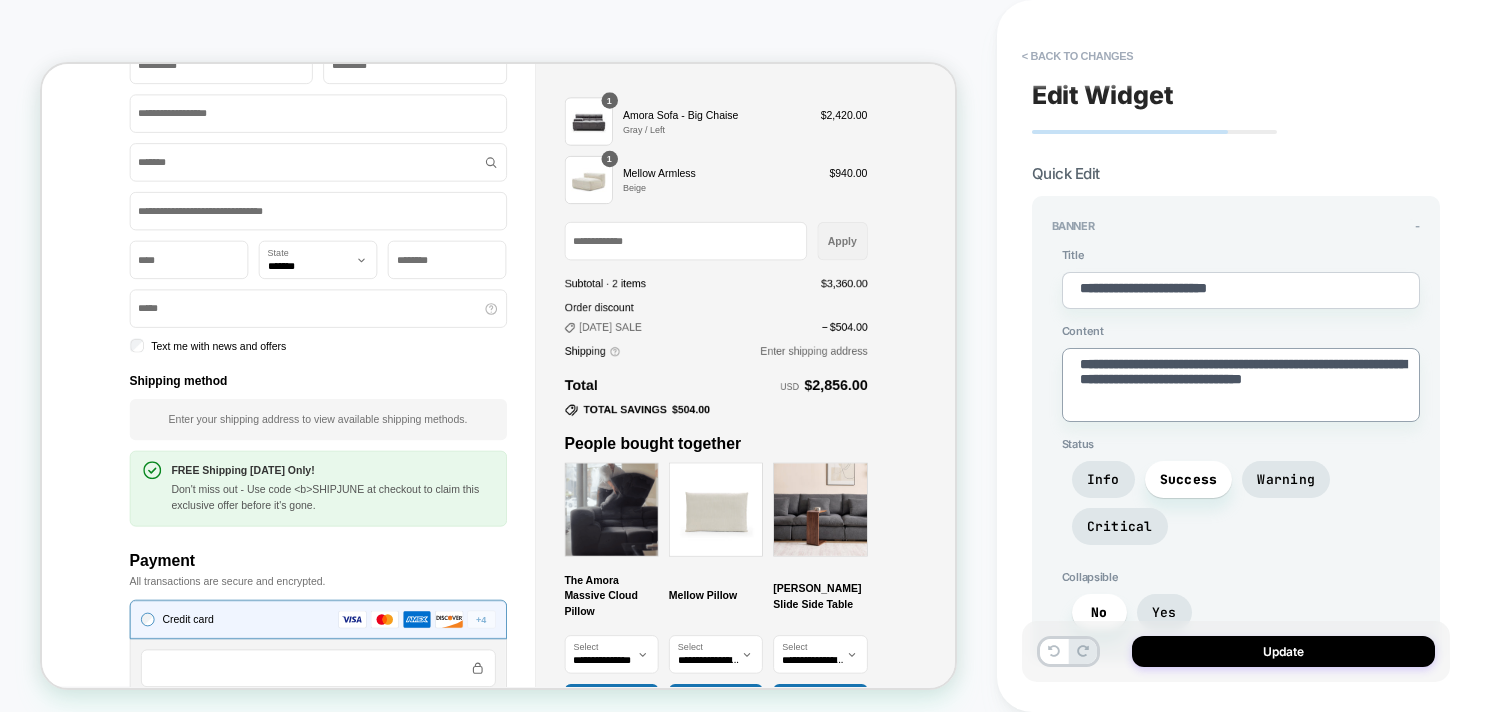 type on "*" 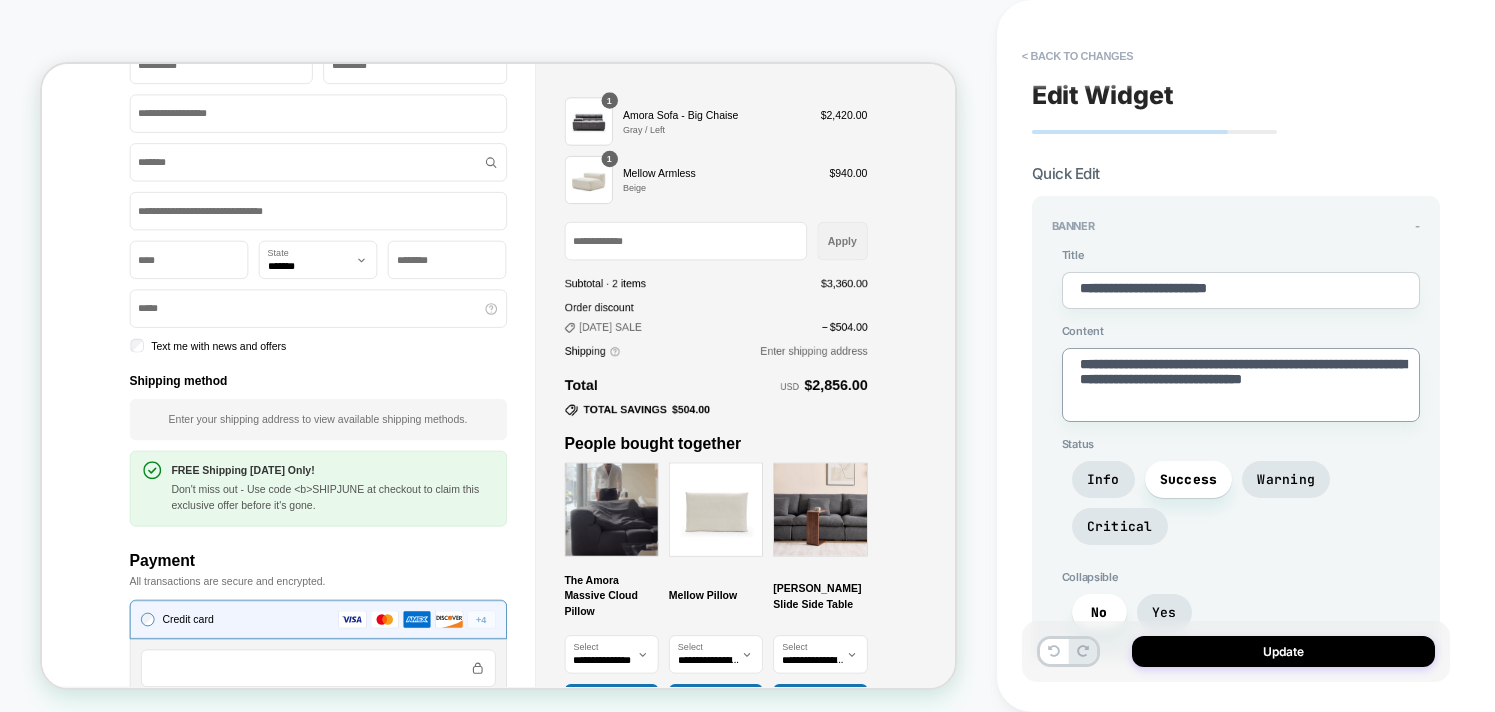 type on "**********" 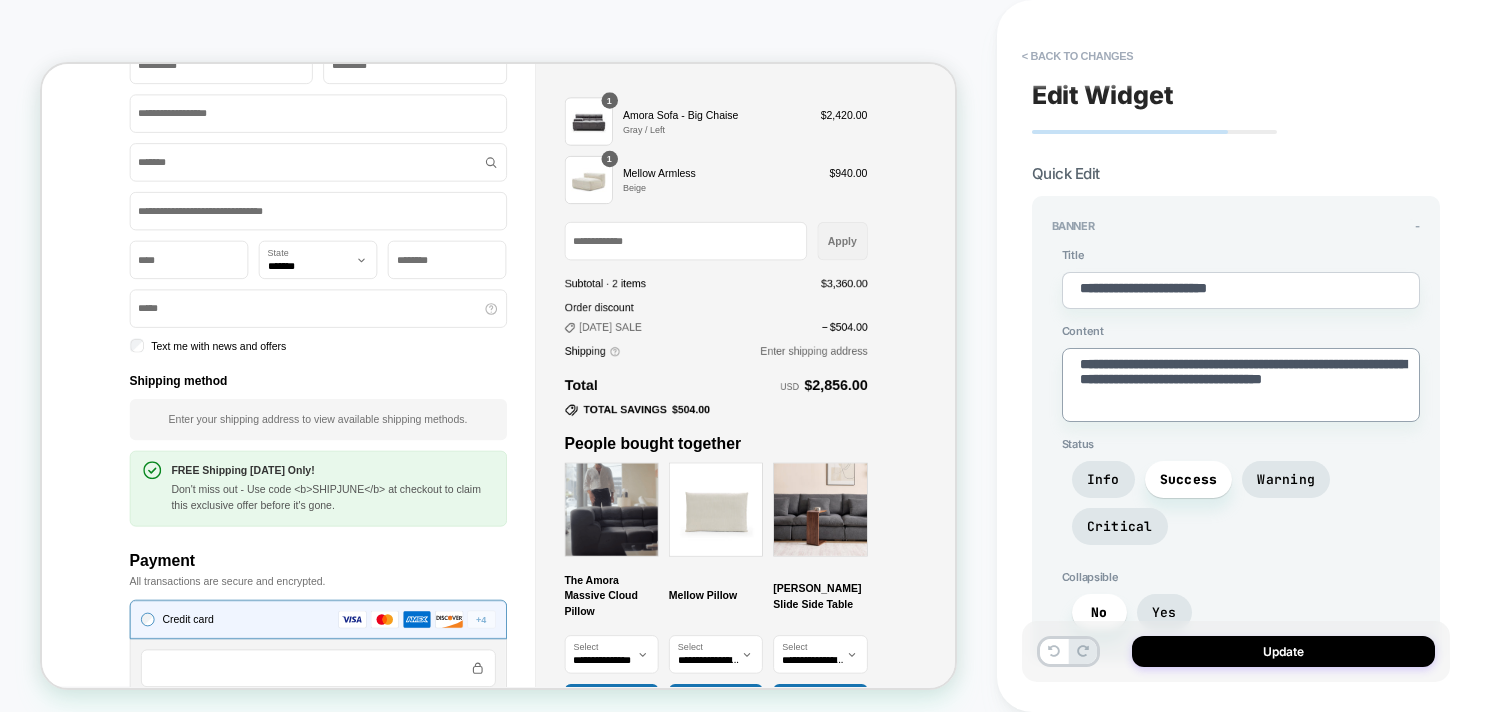 click on "**********" at bounding box center (1241, 385) 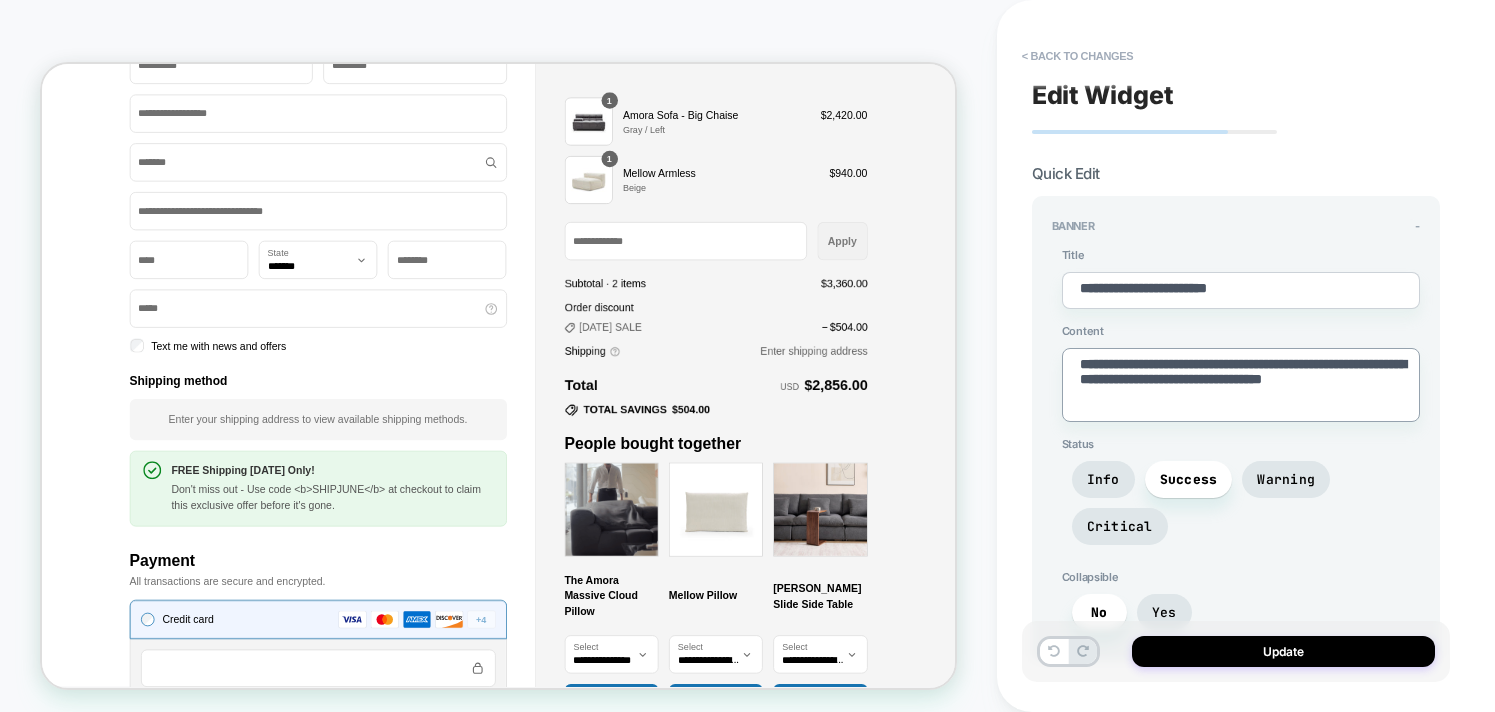 type on "*" 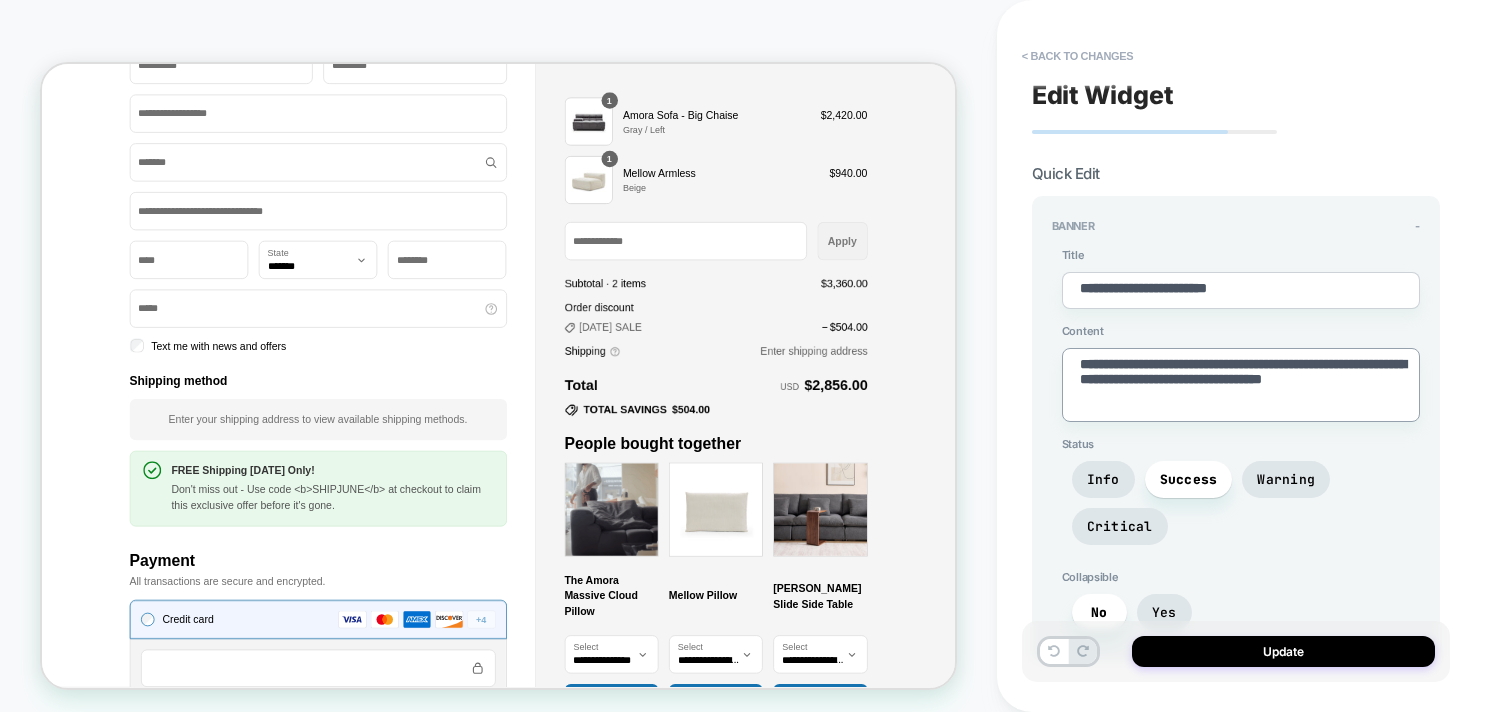 type on "**********" 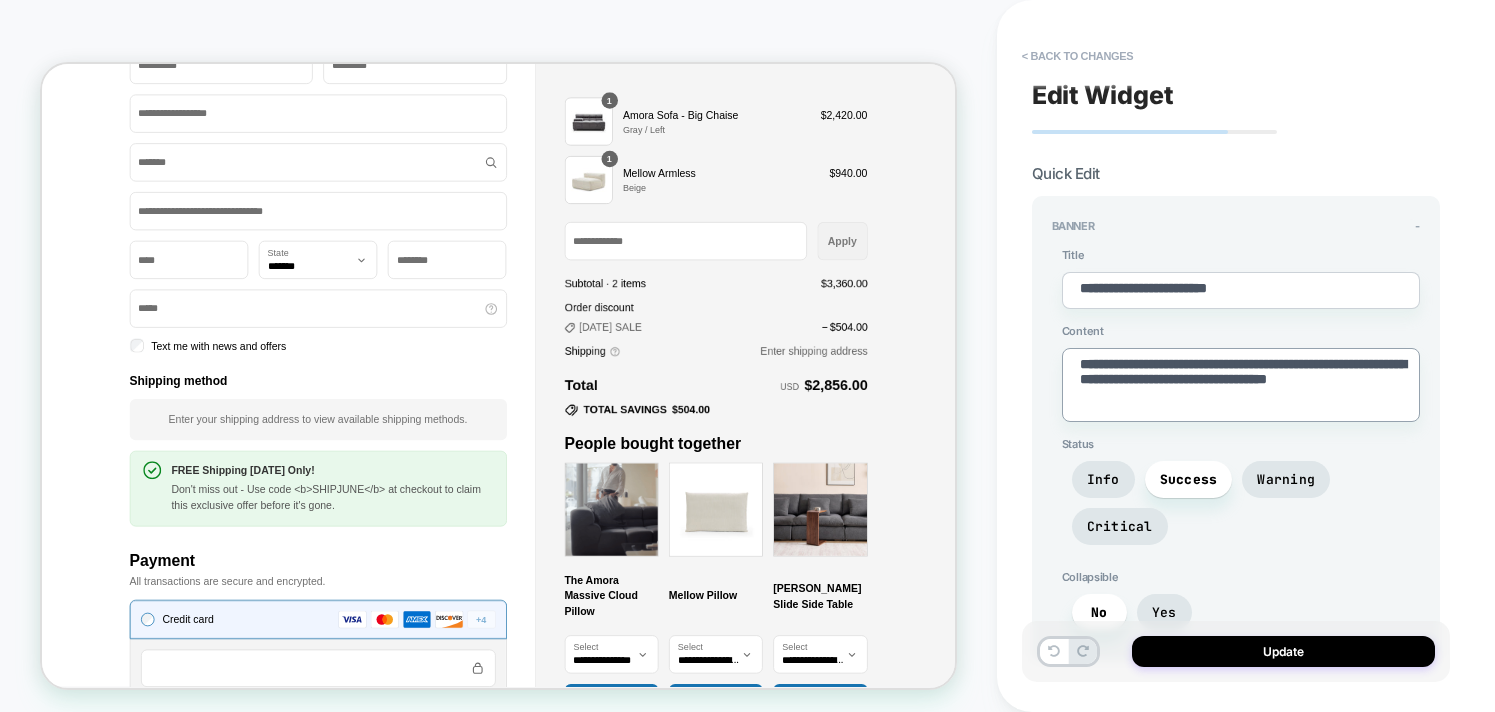 type on "*" 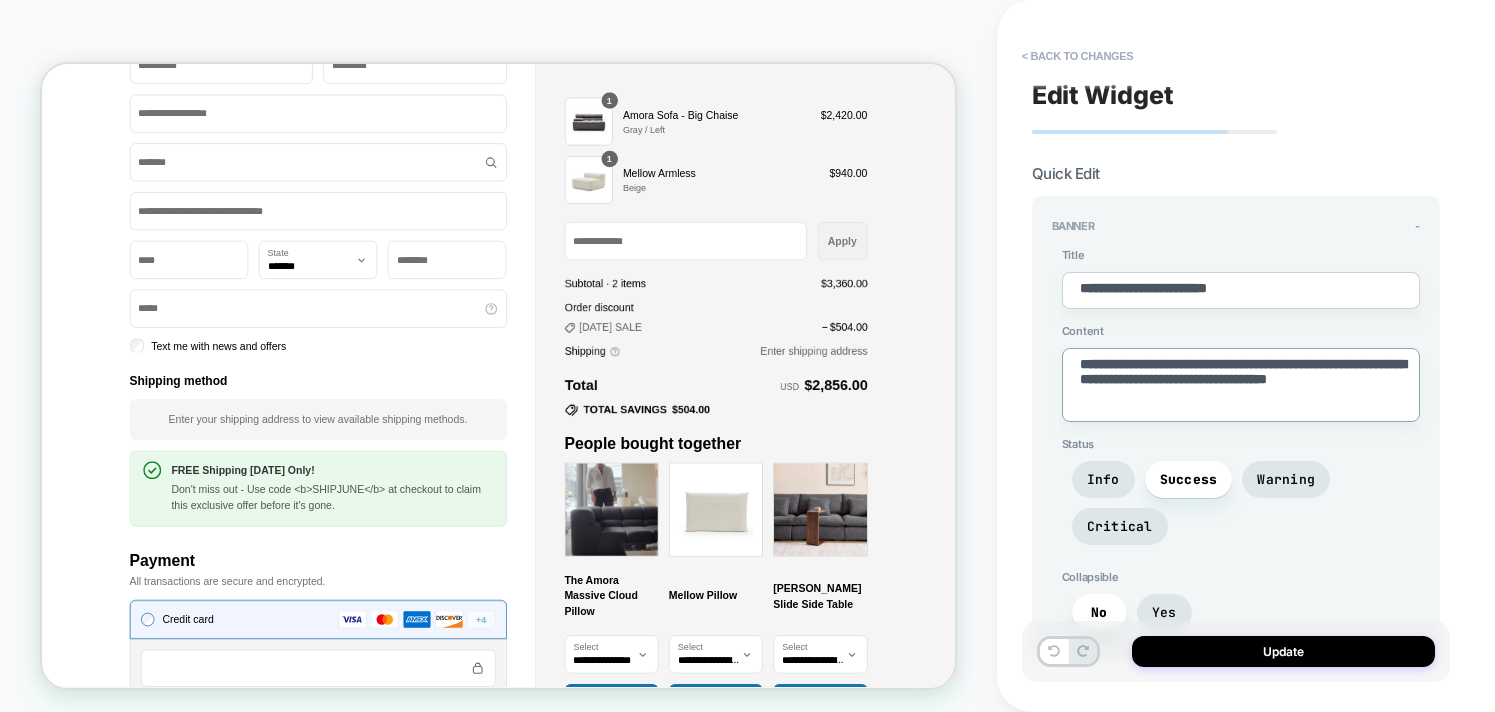 type on "**********" 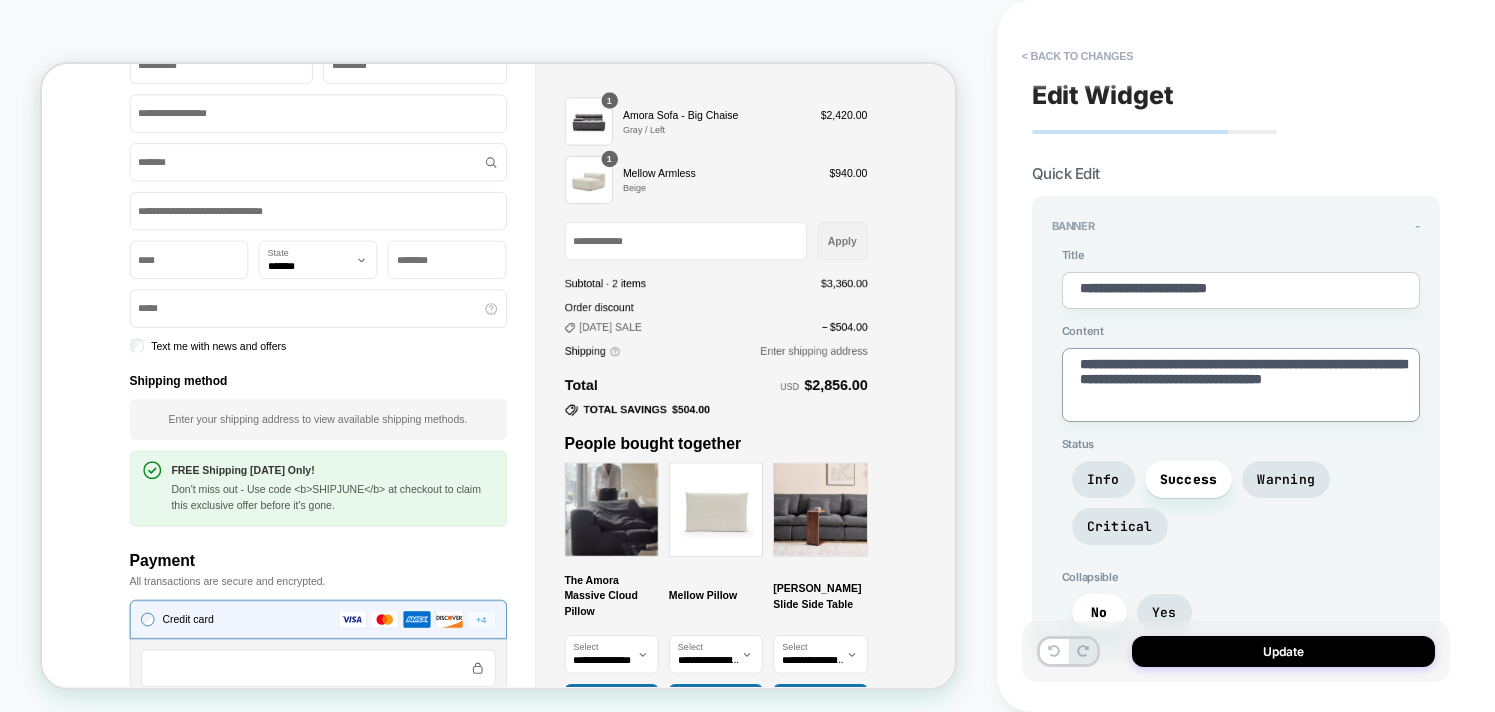 type on "*" 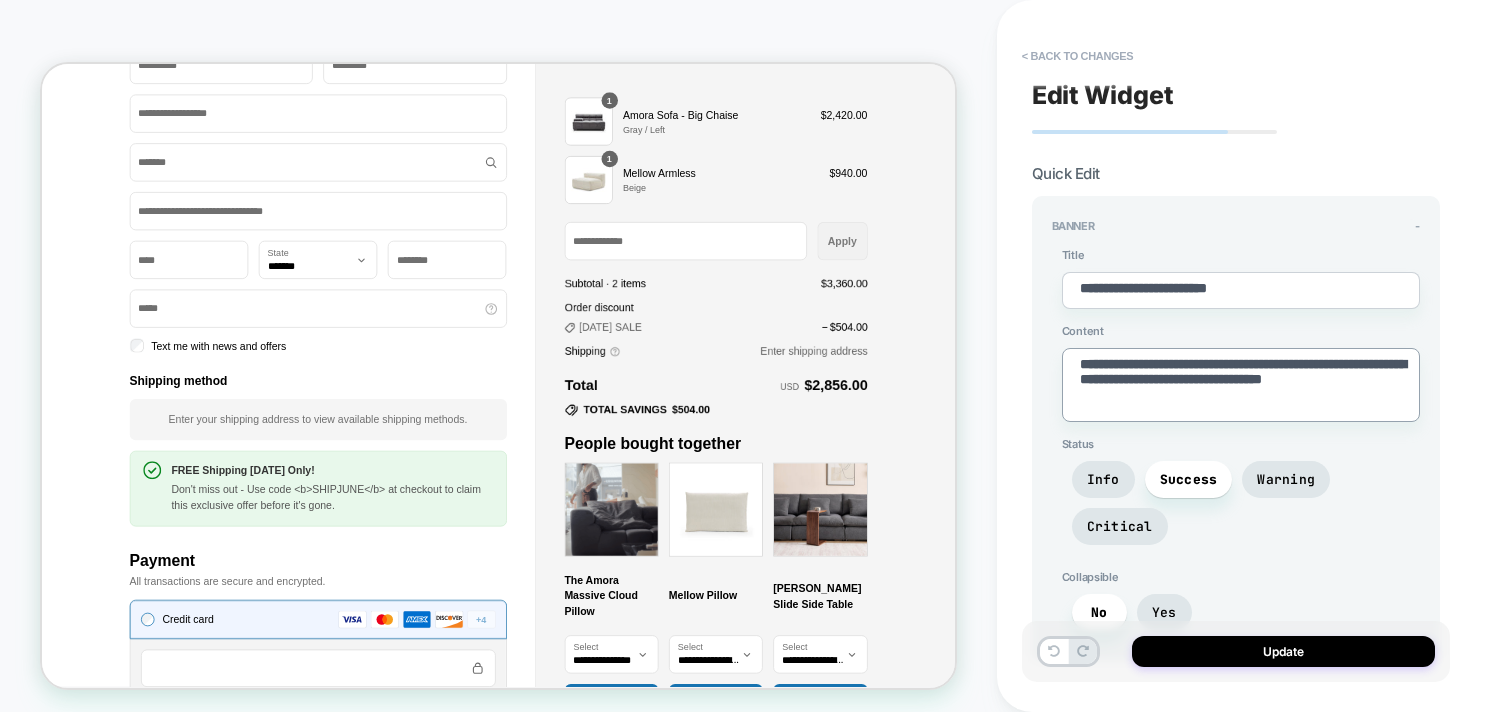 type on "**********" 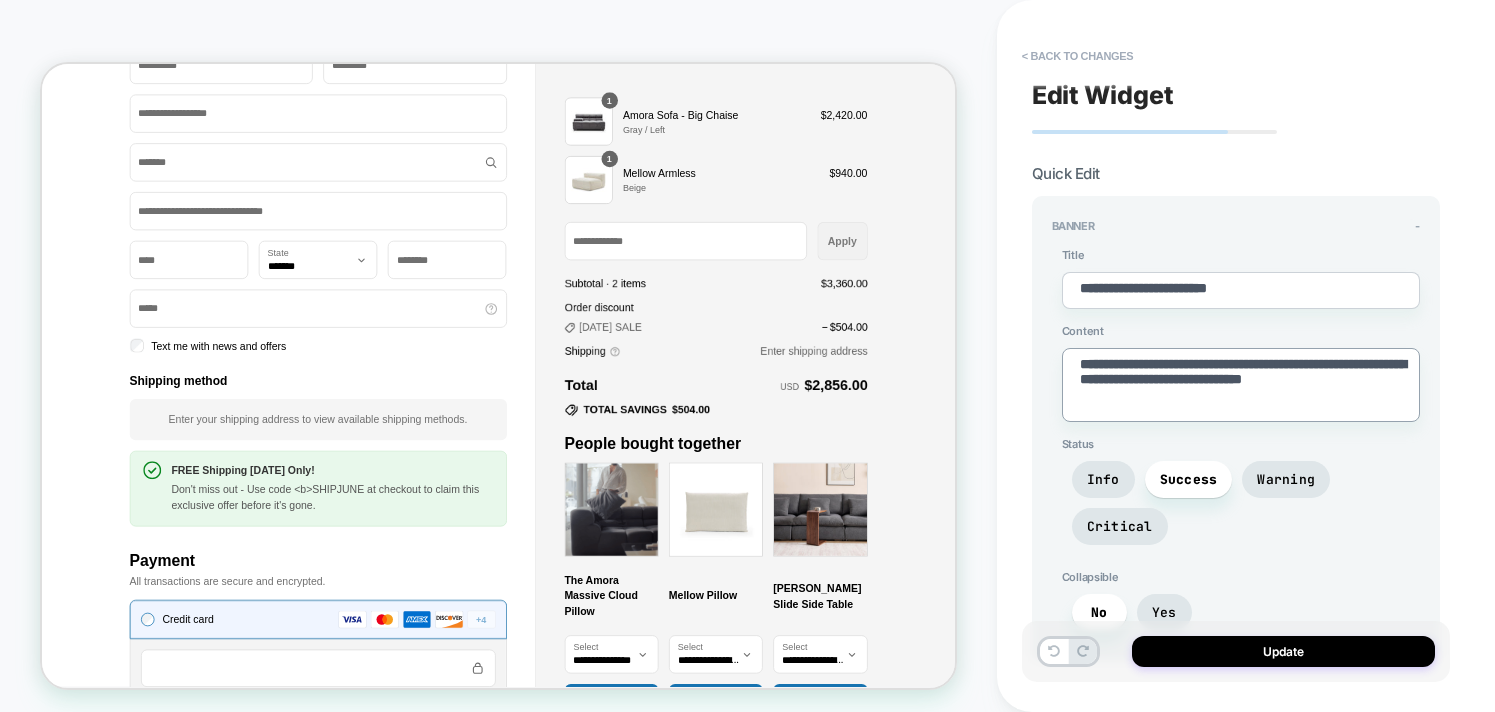 type on "*" 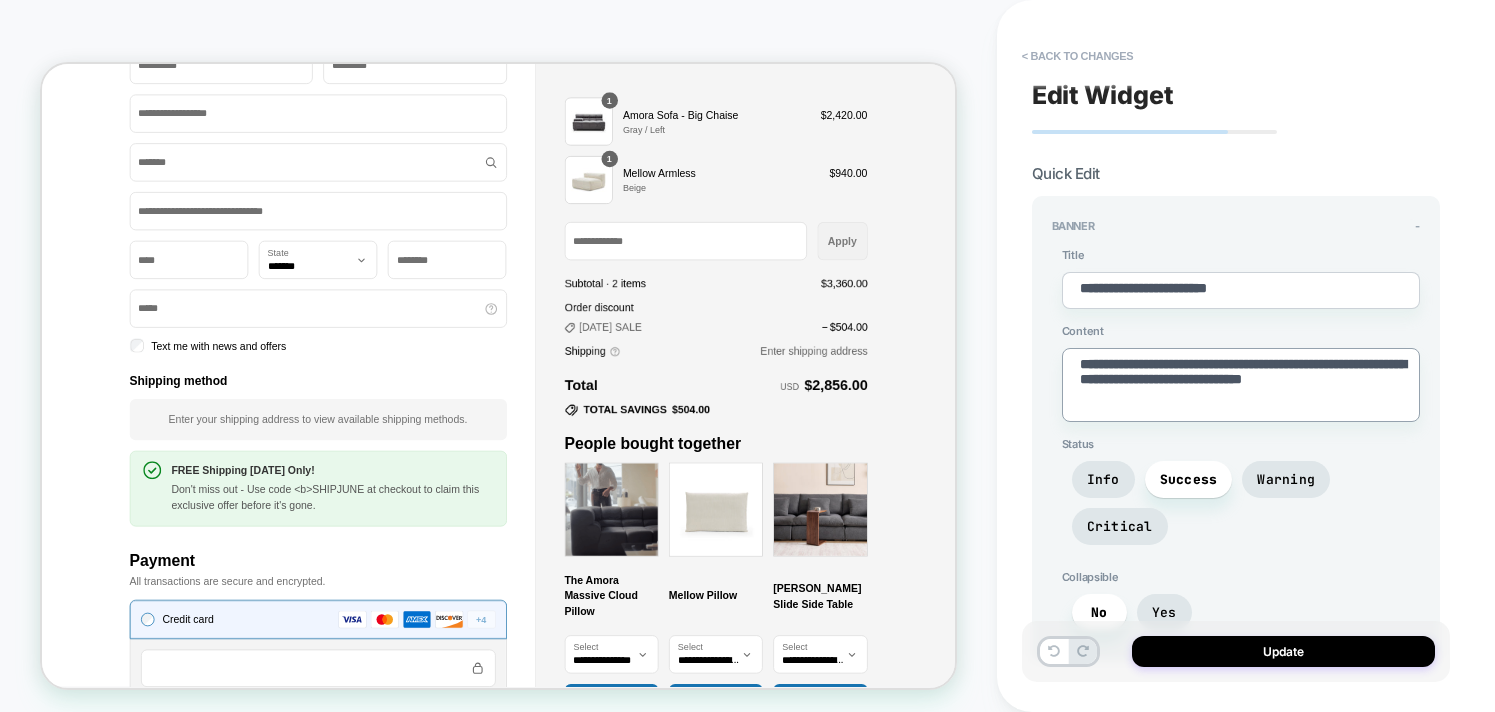 type on "**********" 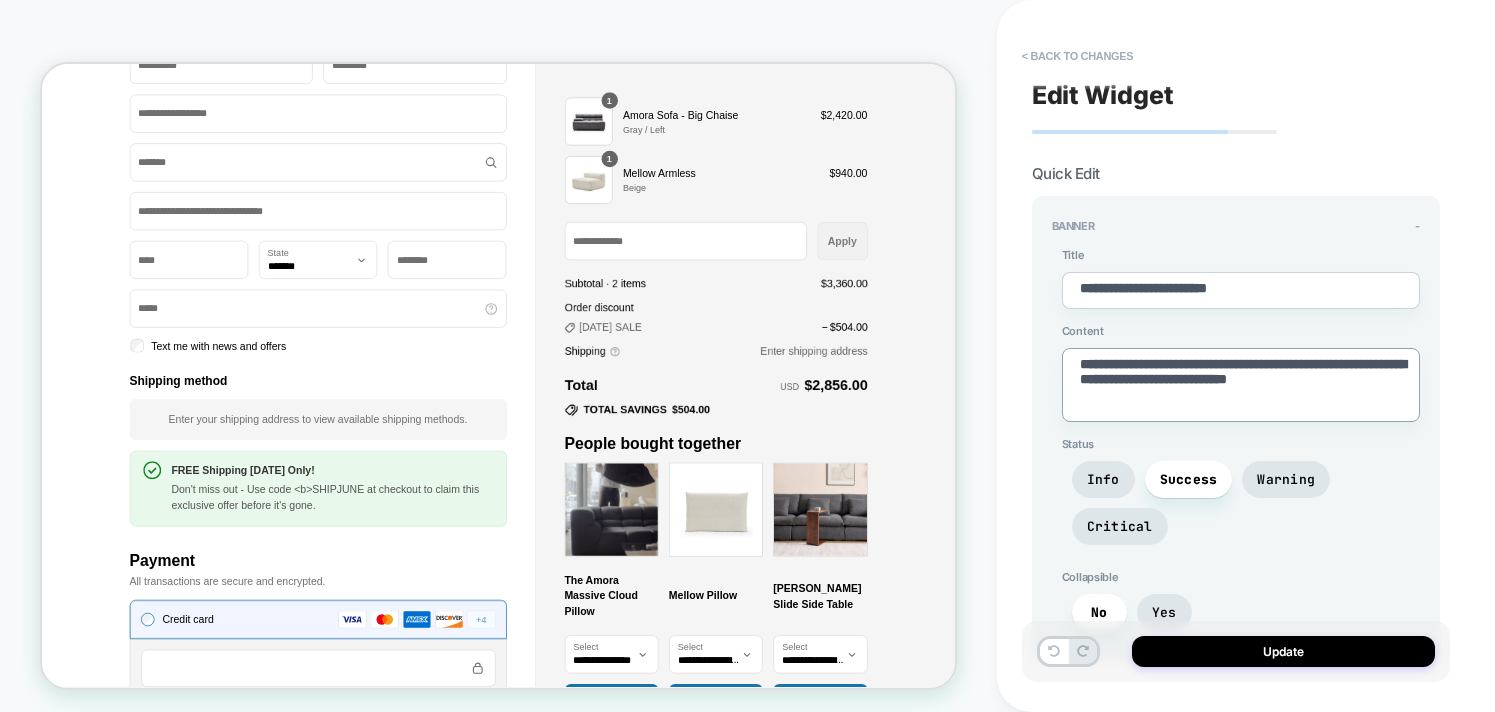 type on "*" 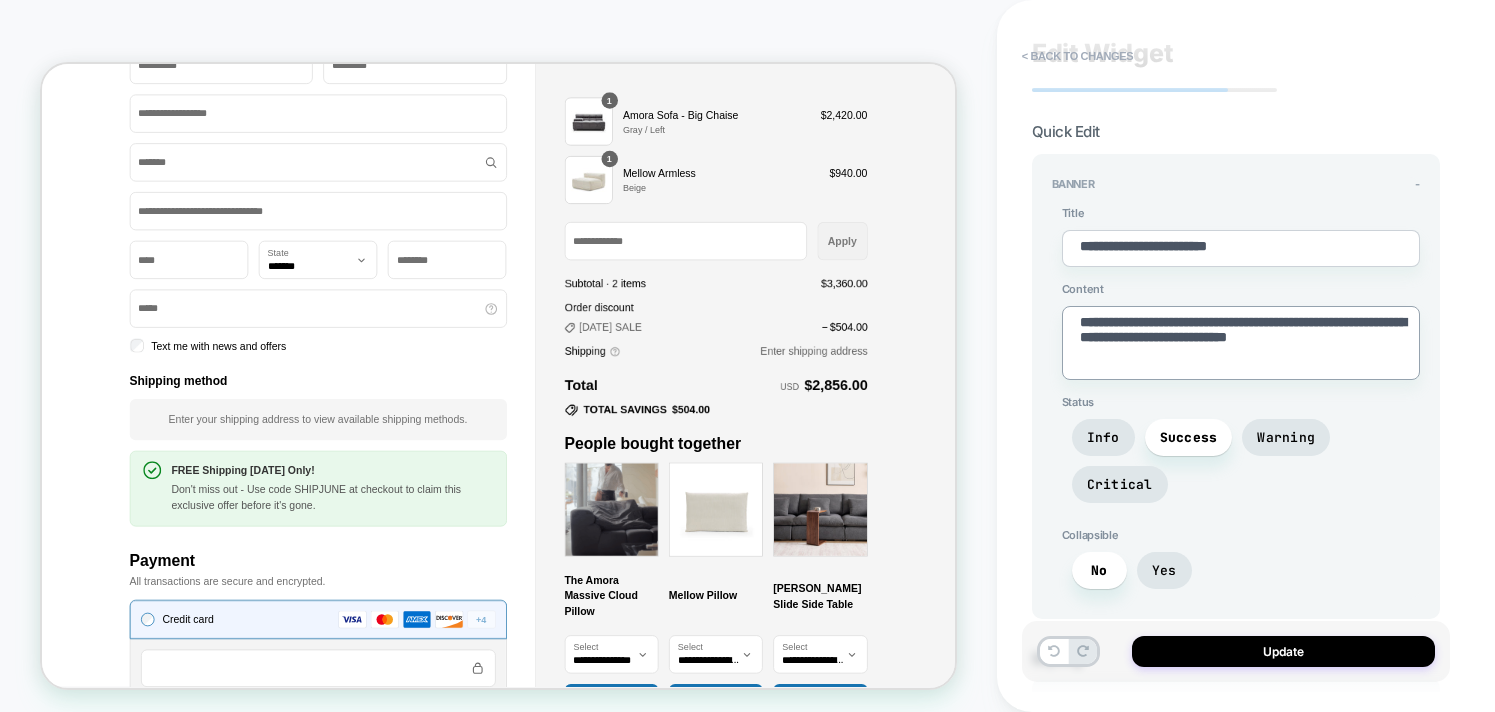 scroll, scrollTop: 0, scrollLeft: 0, axis: both 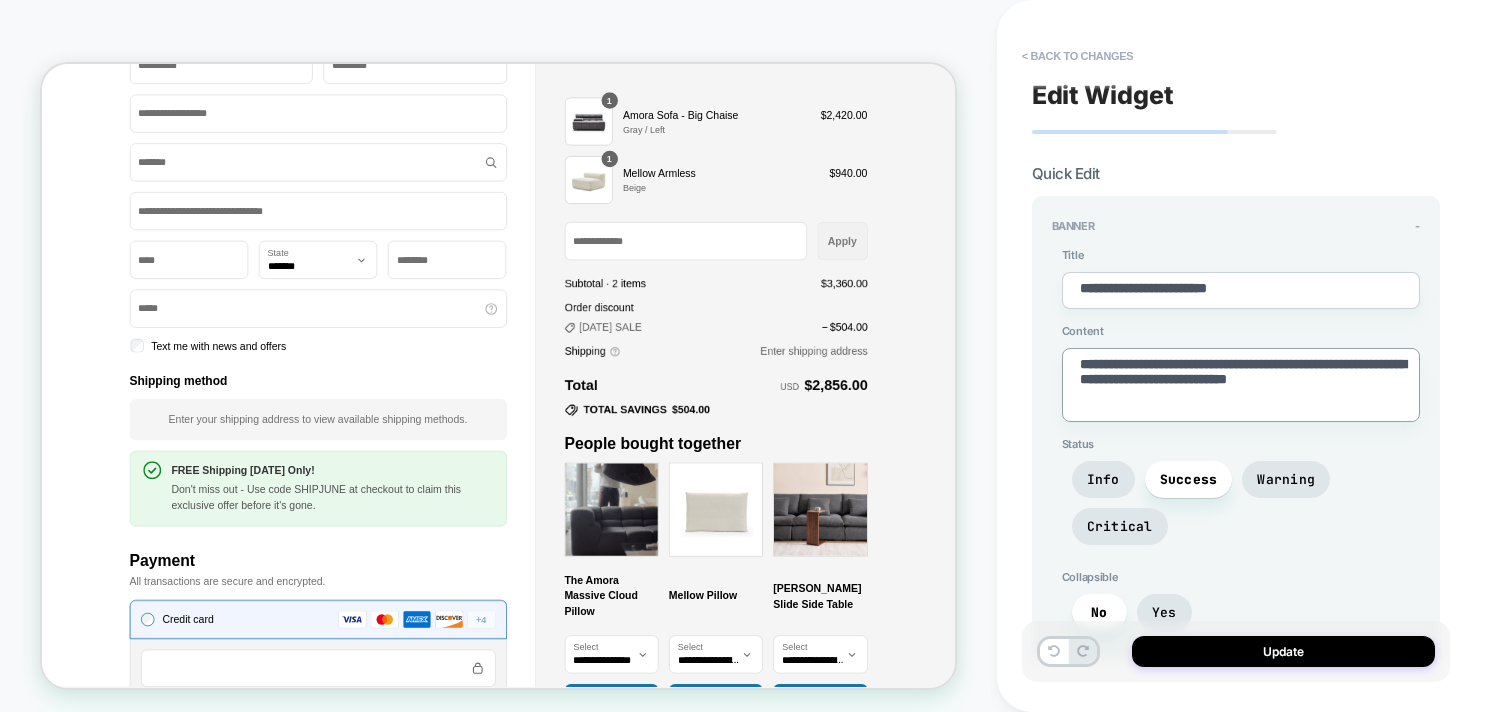 click on "**********" at bounding box center [1241, 385] 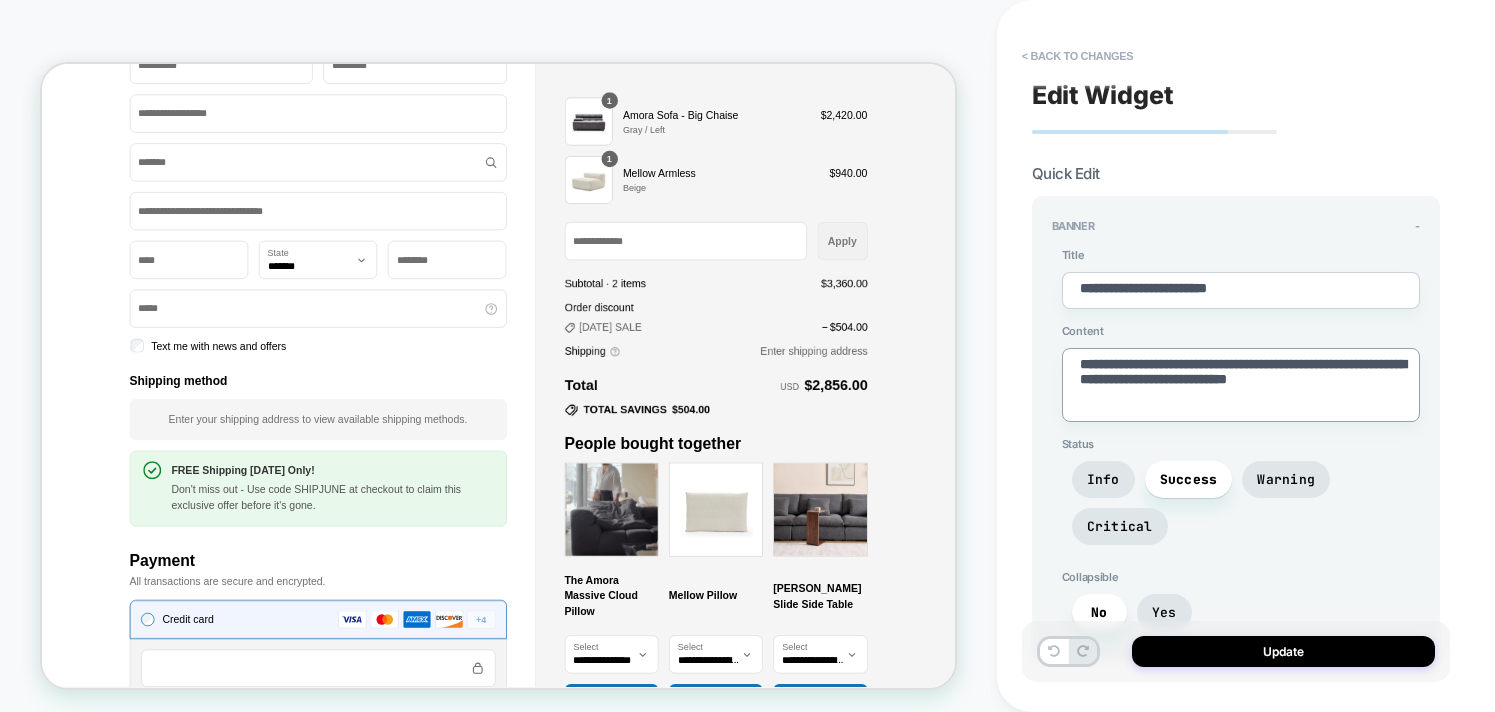 scroll, scrollTop: 182, scrollLeft: 0, axis: vertical 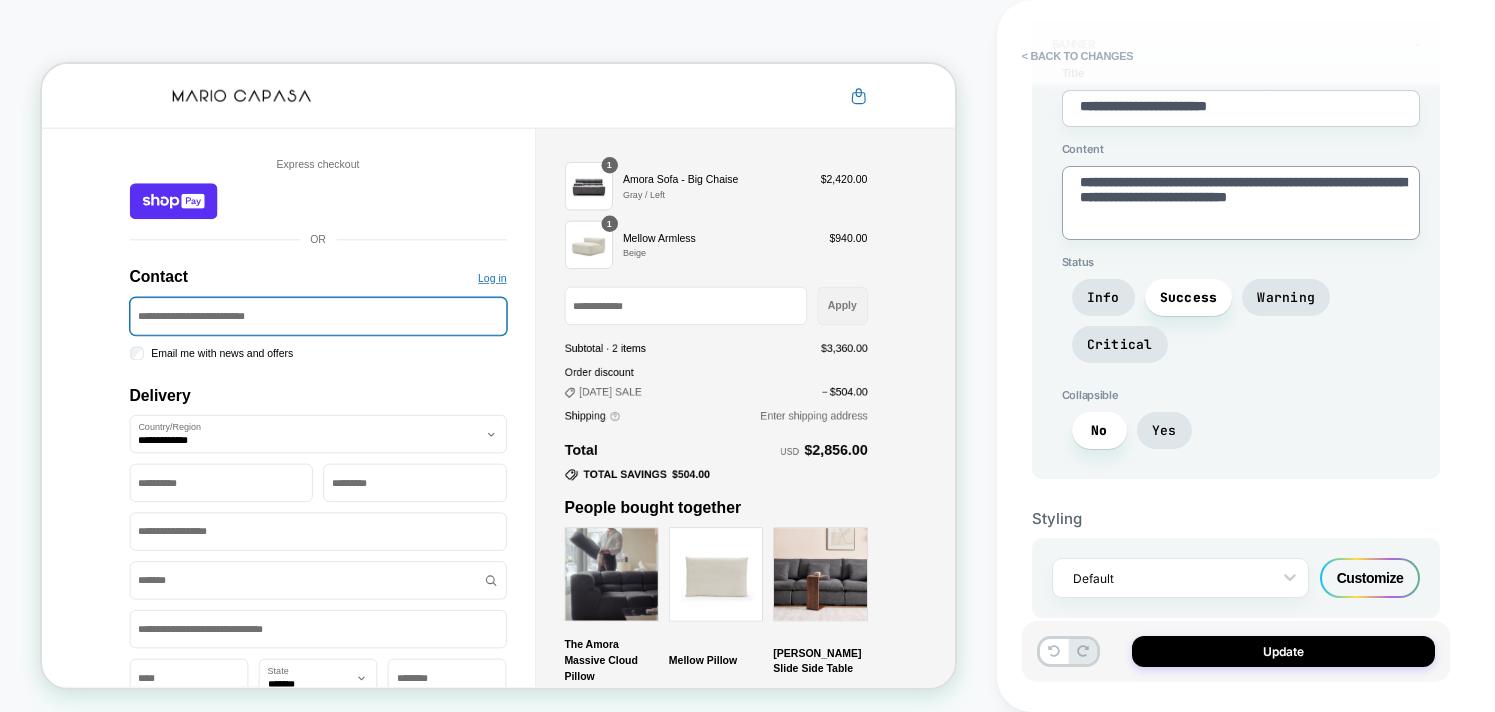 type on "**********" 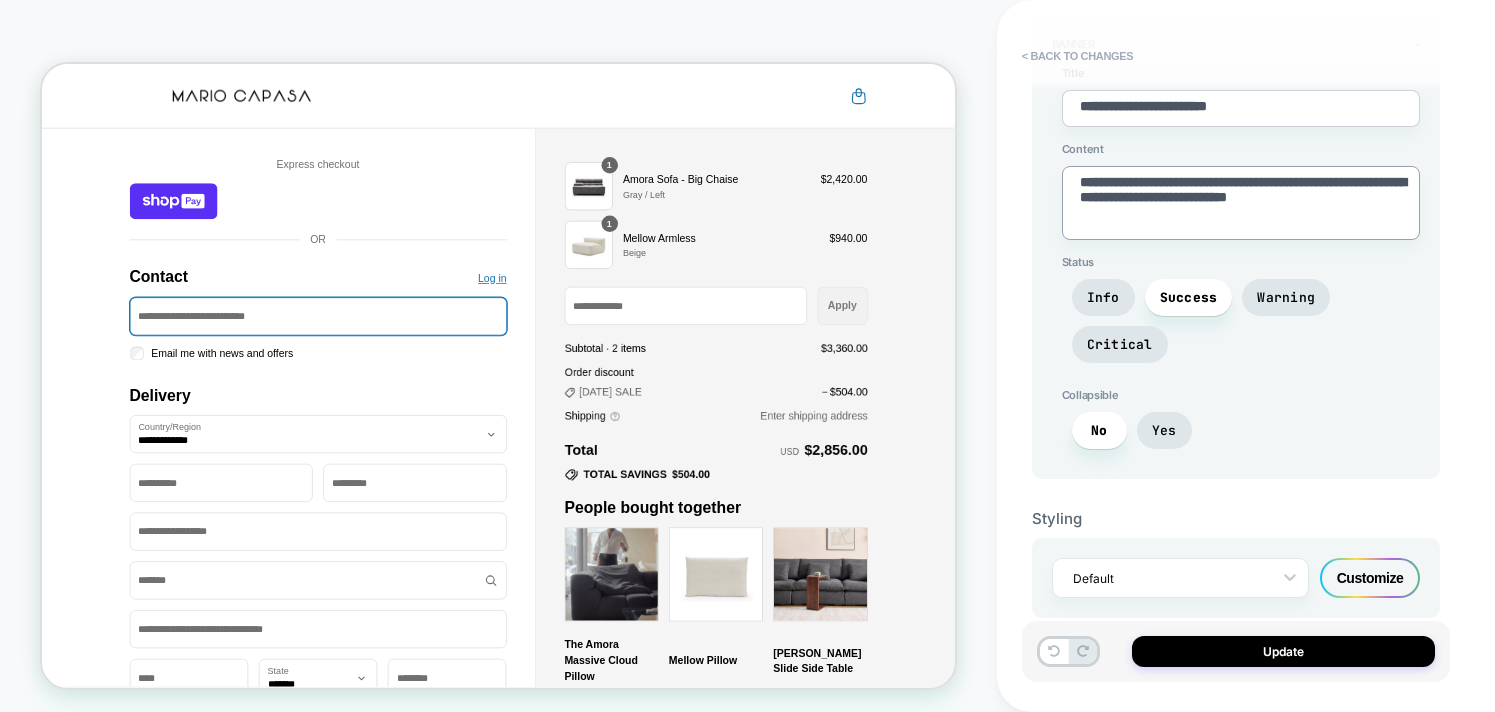 type on "*" 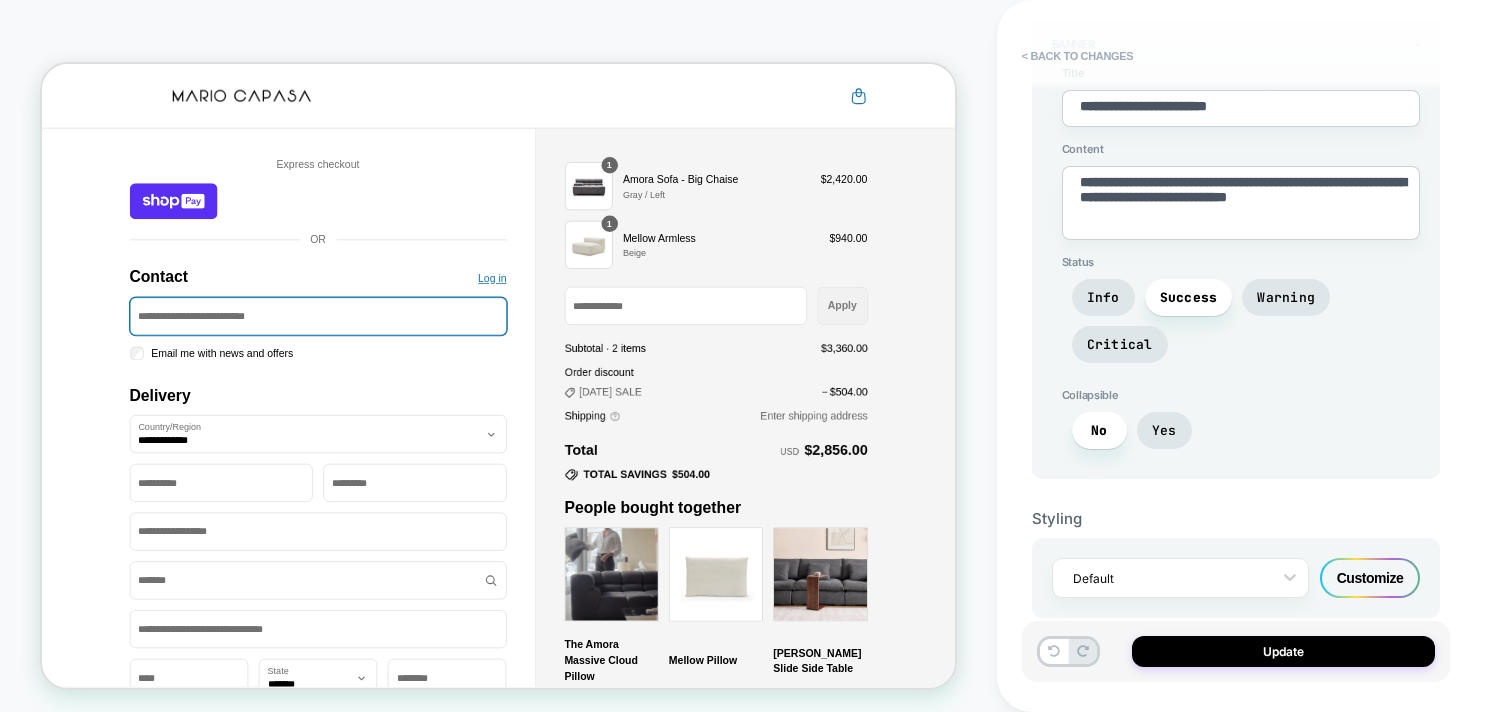 click at bounding box center [309, 106] 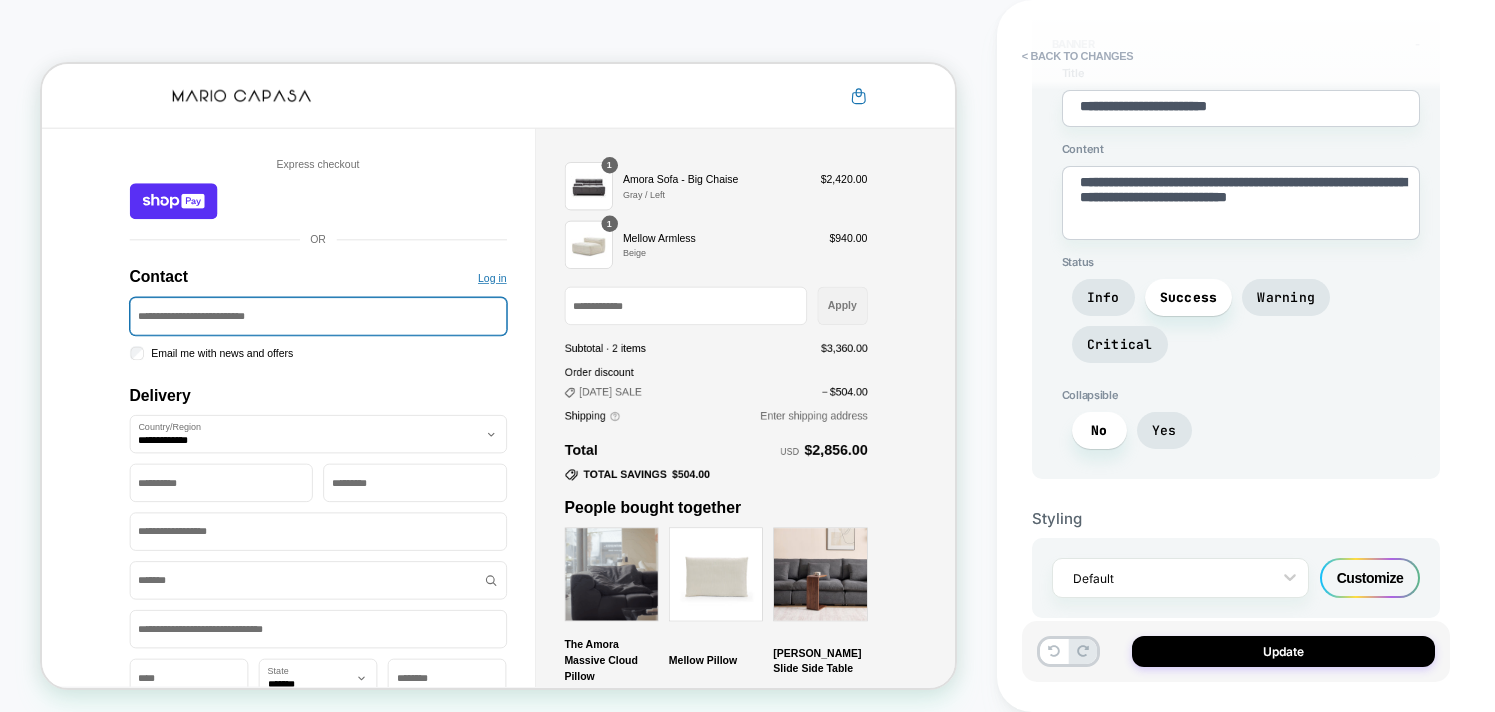 click at bounding box center (309, 106) 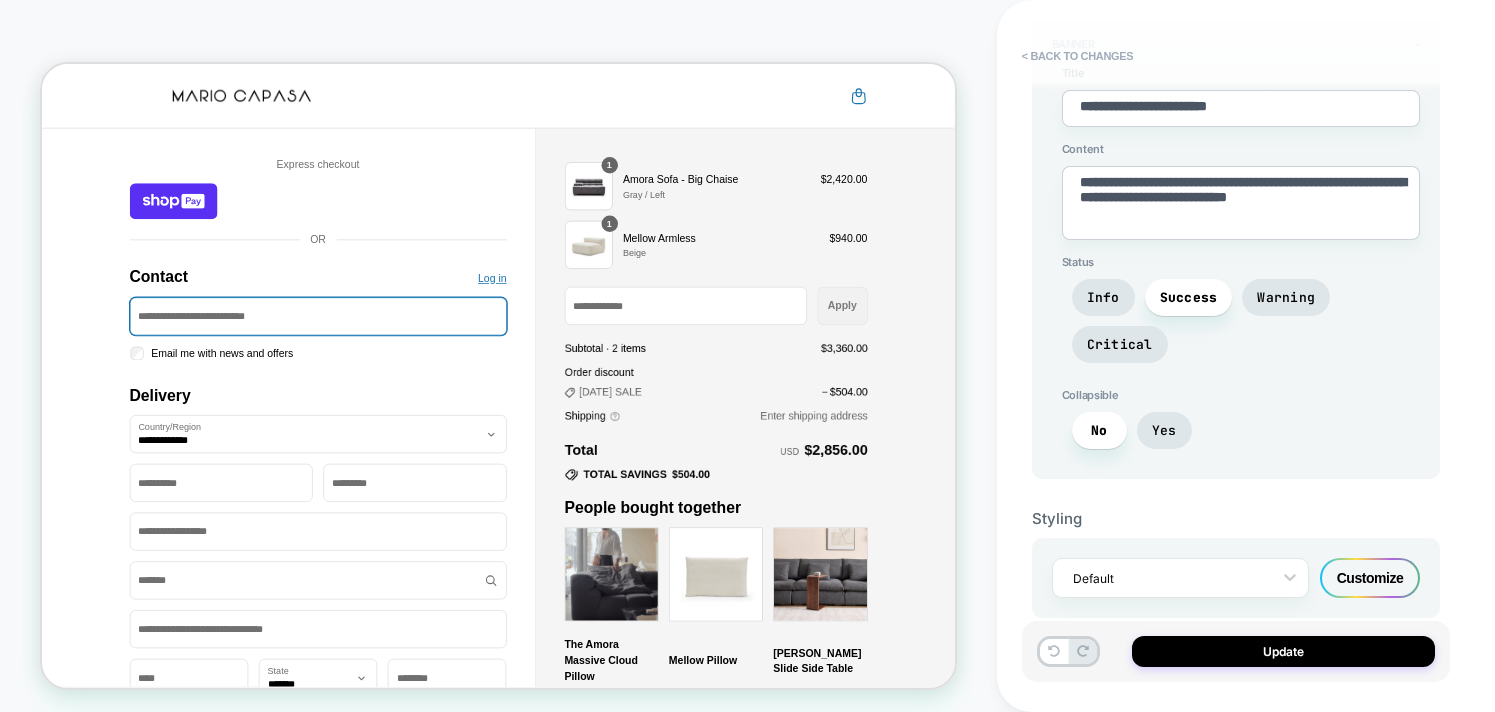 click at bounding box center [309, 106] 